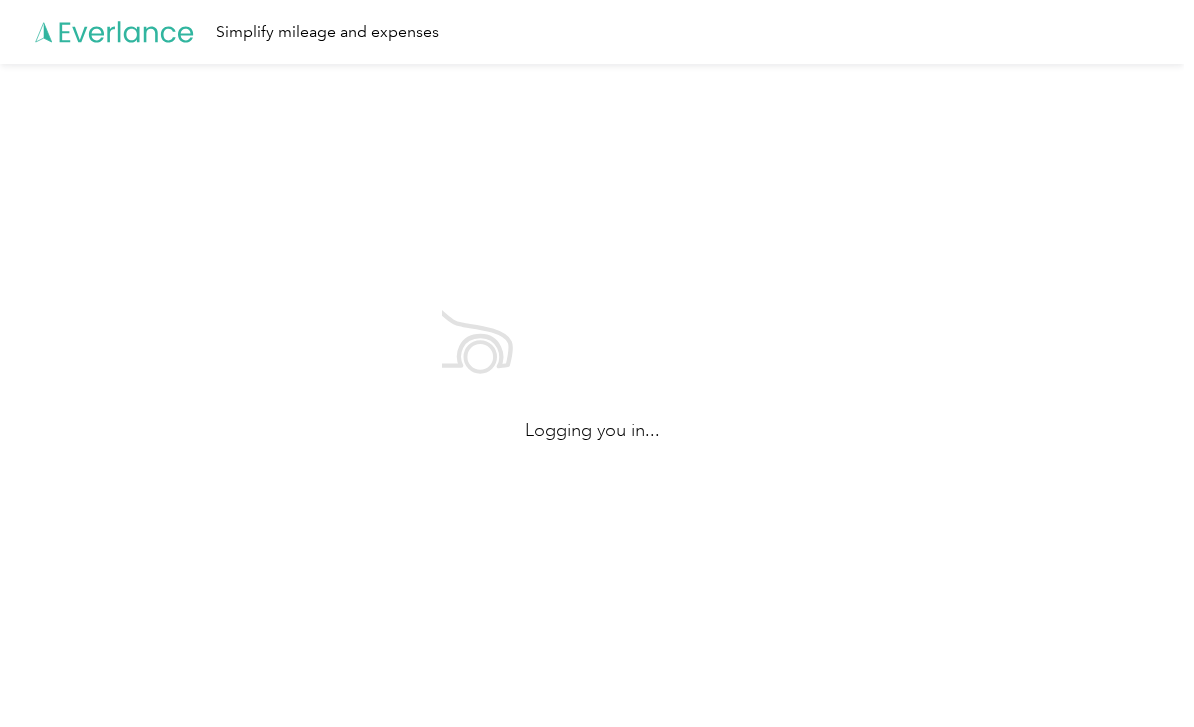scroll, scrollTop: 0, scrollLeft: 0, axis: both 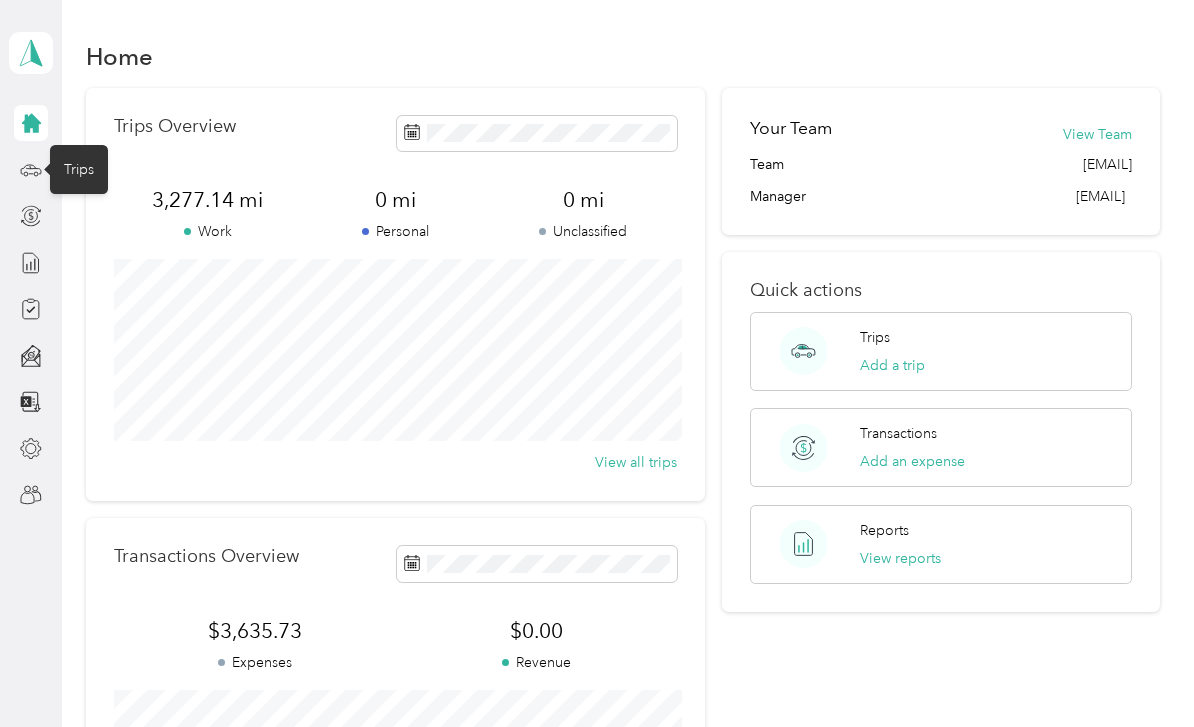 click 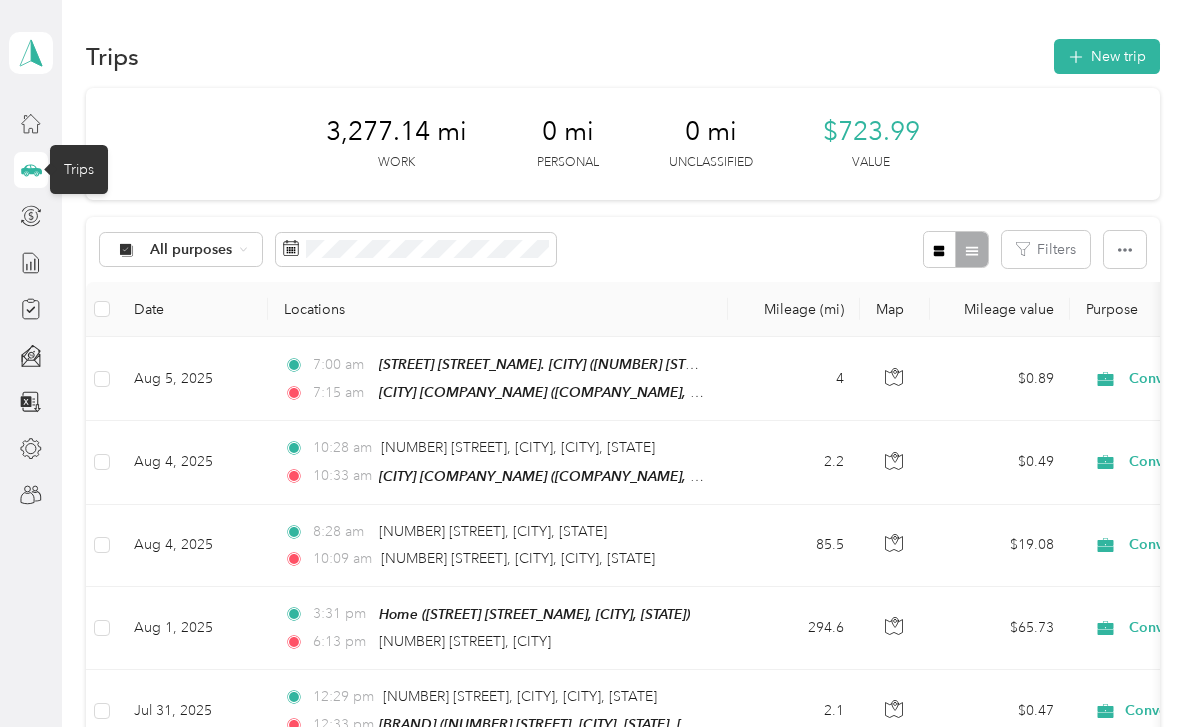 scroll, scrollTop: 0, scrollLeft: 0, axis: both 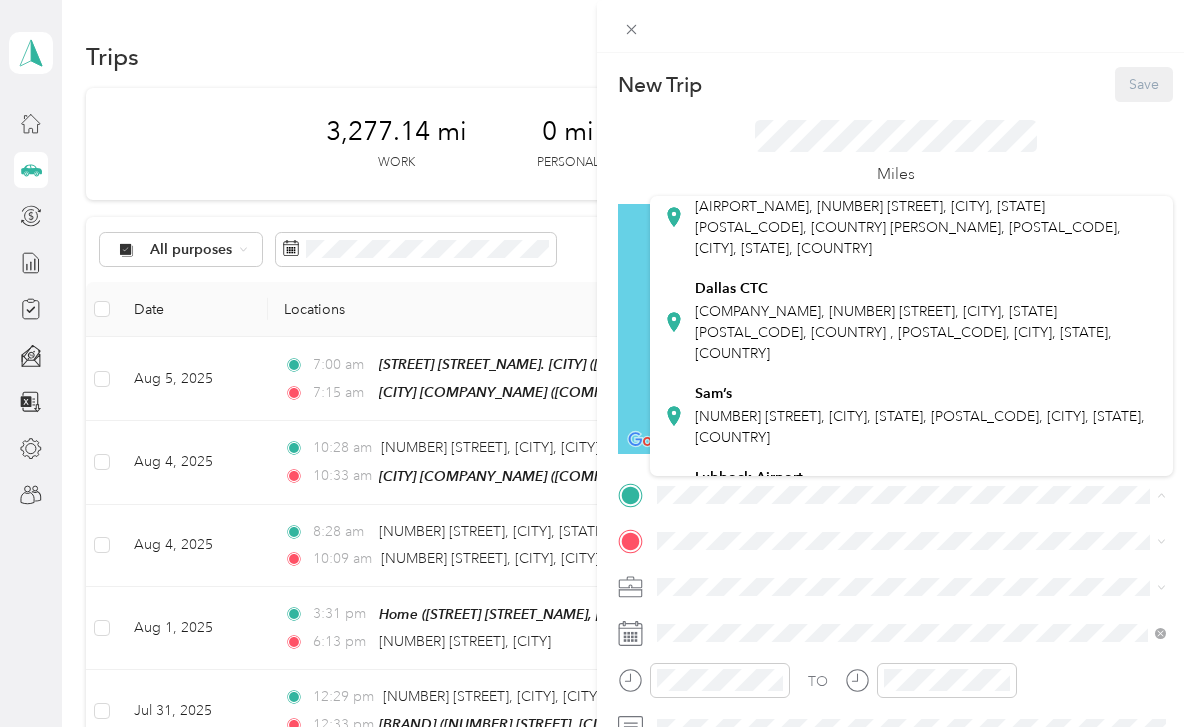 click on "[COMPANY_NAME], [NUMBER] [STREET], [CITY], [STATE] [POSTAL_CODE], [COUNTRY] , [POSTAL_CODE], [CITY], [STATE], [COUNTRY]" at bounding box center [903, 332] 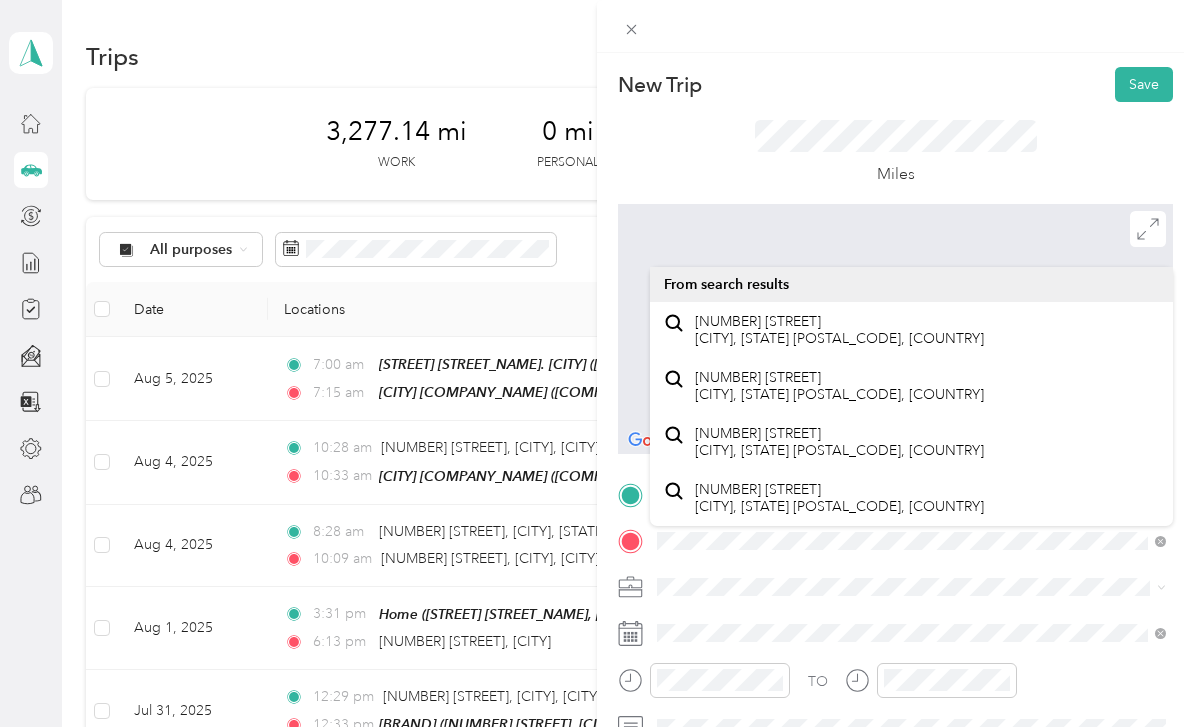 click on "[NUMBER] [STREET]
[CITY], [STATE] [POSTAL_CODE], [COUNTRY]" at bounding box center (839, 330) 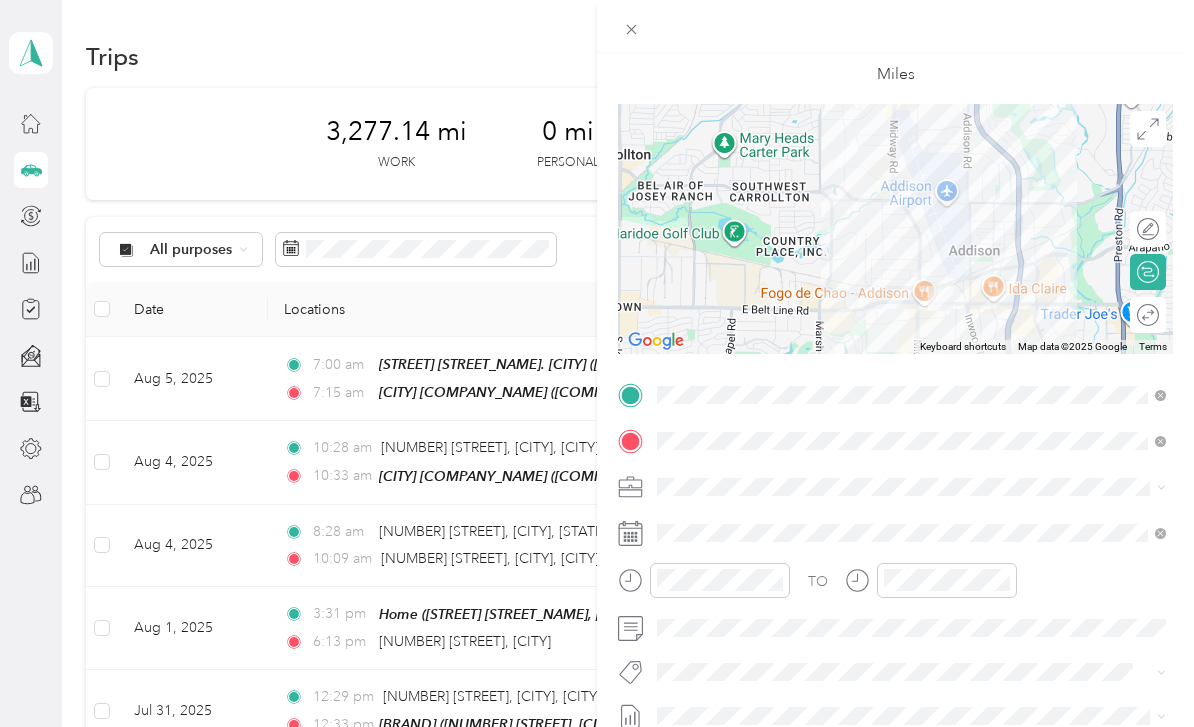 scroll, scrollTop: 97, scrollLeft: 0, axis: vertical 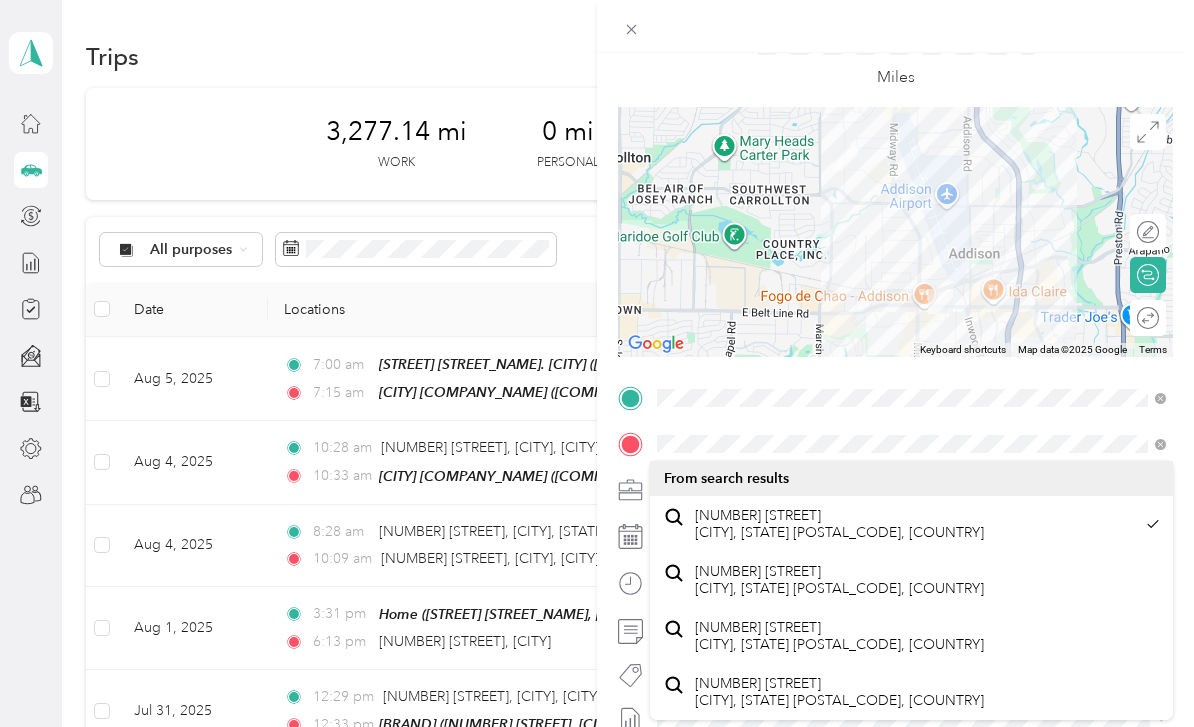click 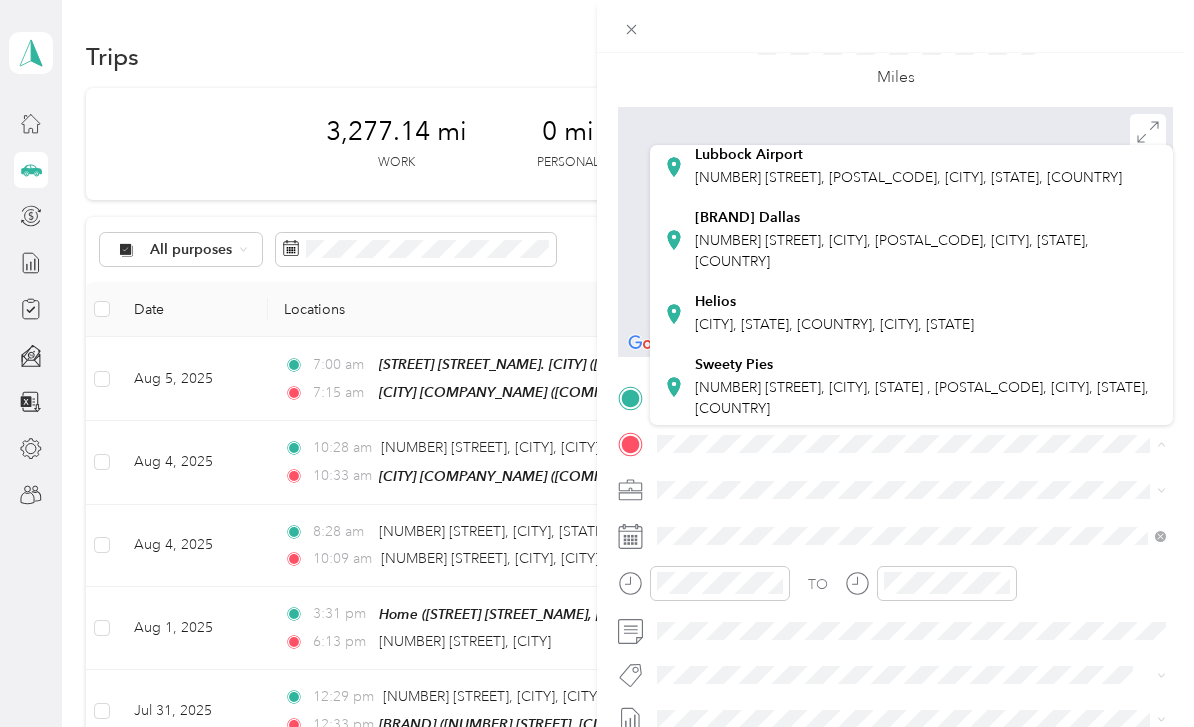 scroll, scrollTop: 513, scrollLeft: 0, axis: vertical 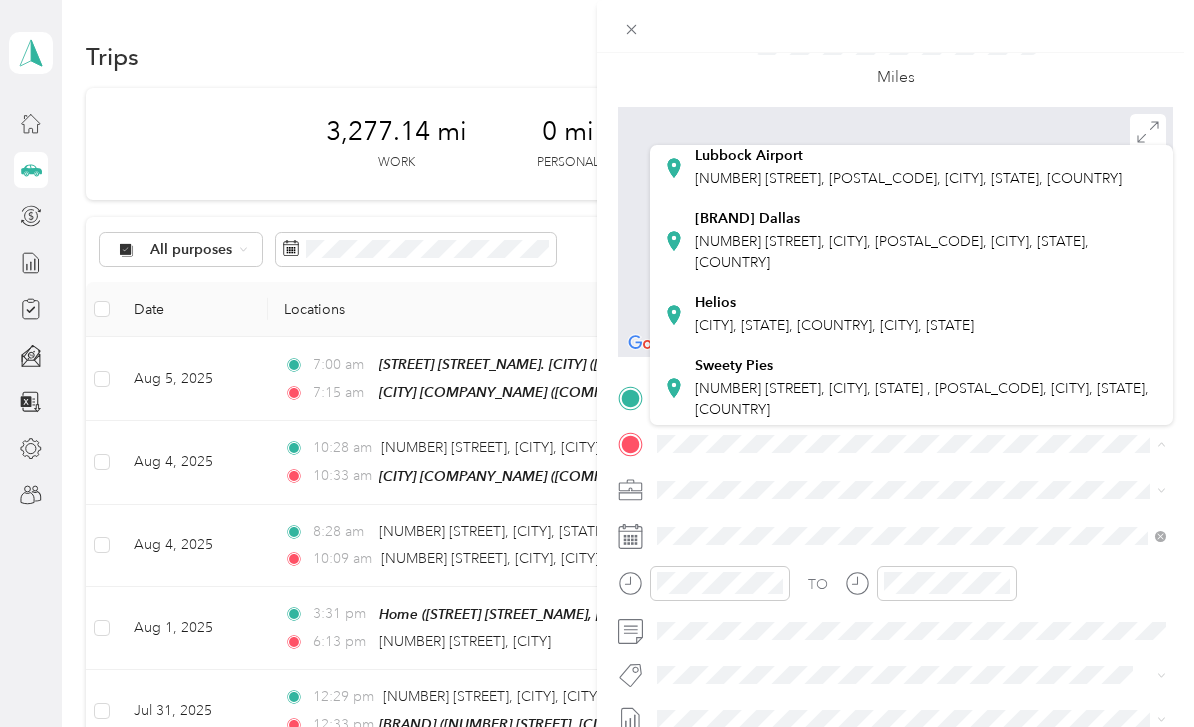 click on "[NUMBER] [STREET], [CITY], [STATE], [COUNTRY] , [POSTAL_CODE], [CITY], [STATE], [COUNTRY]" at bounding box center [912, 483] 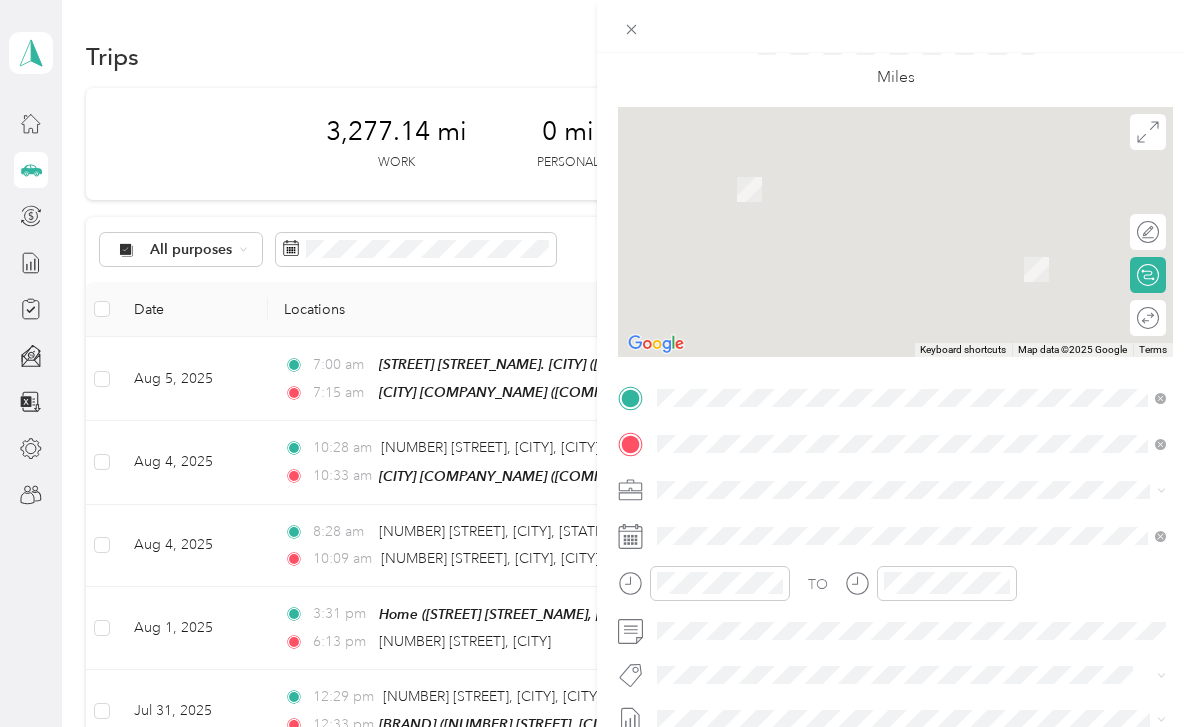 scroll, scrollTop: 0, scrollLeft: 0, axis: both 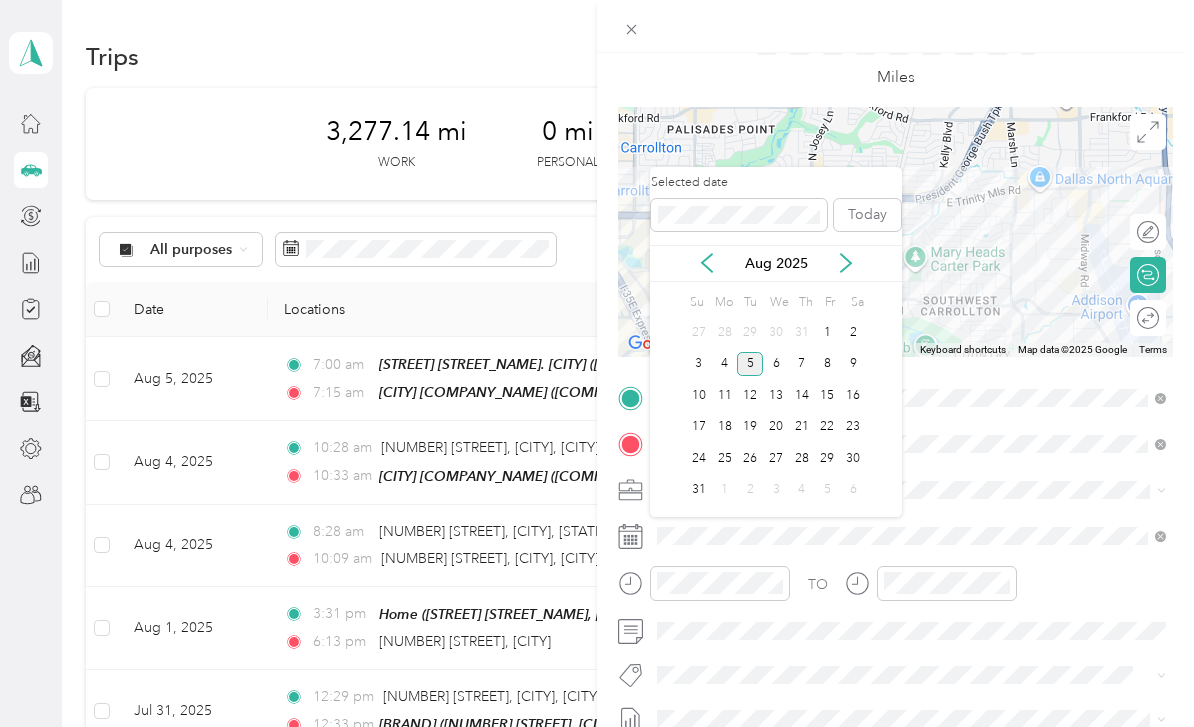 click on "4" at bounding box center (725, 364) 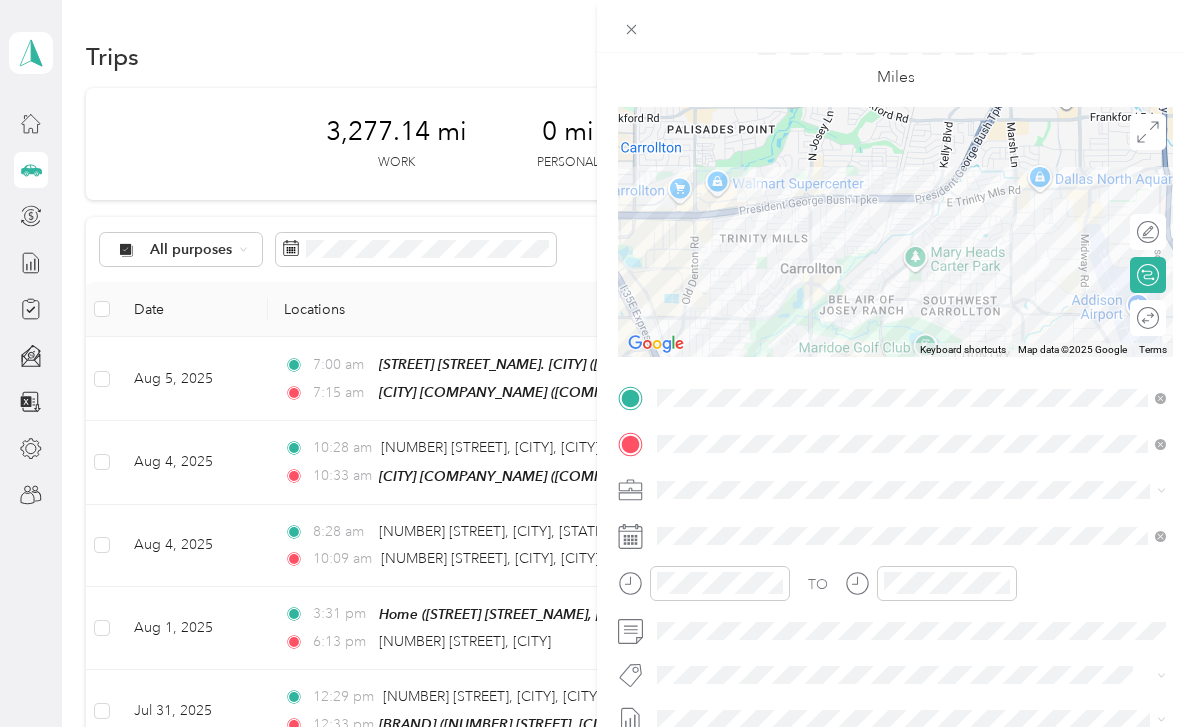 click 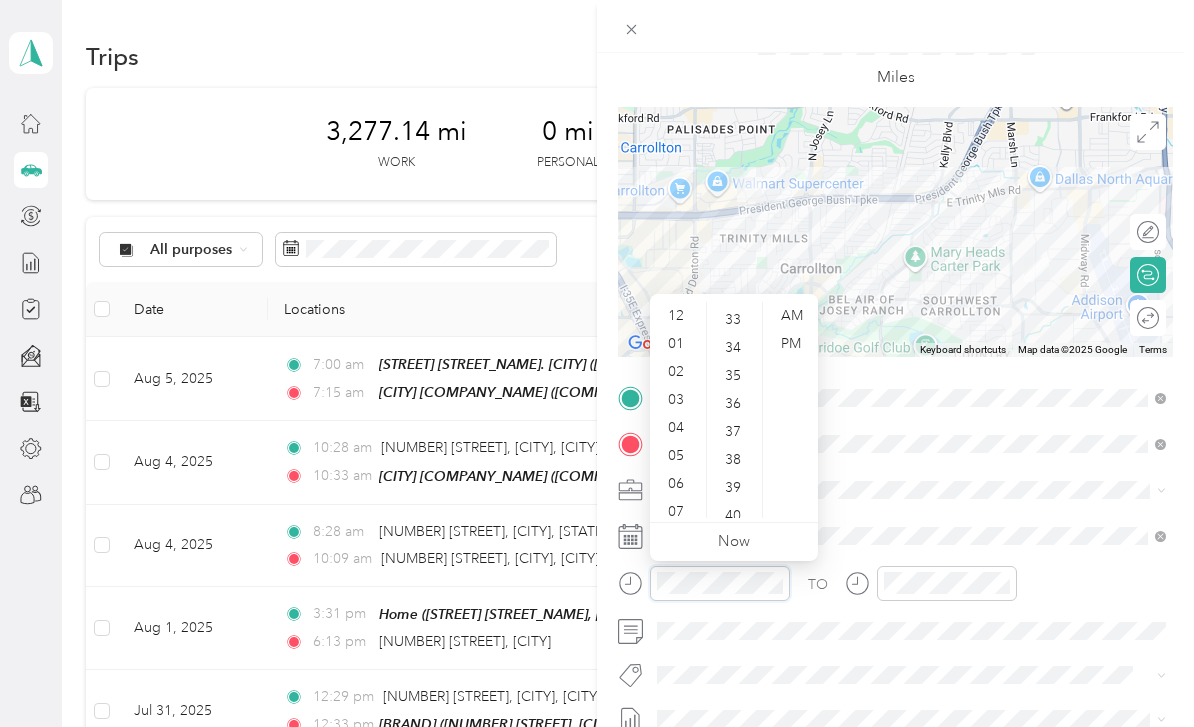 scroll, scrollTop: 922, scrollLeft: 0, axis: vertical 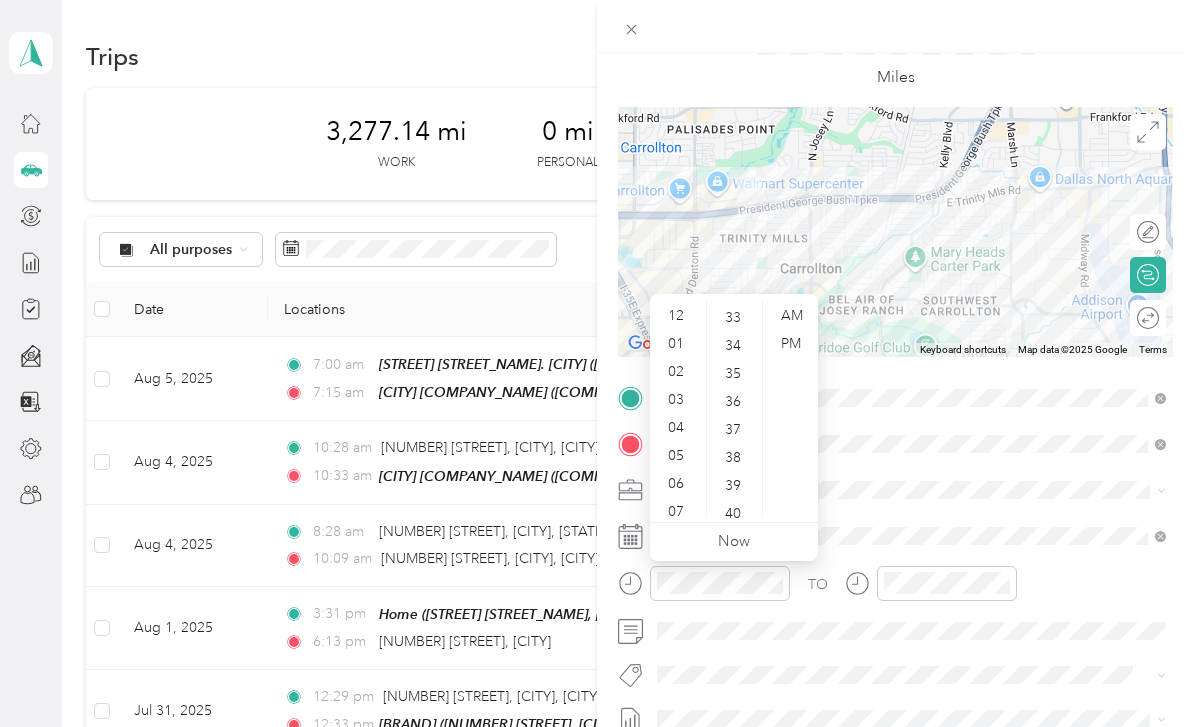 click on "05" at bounding box center [678, 456] 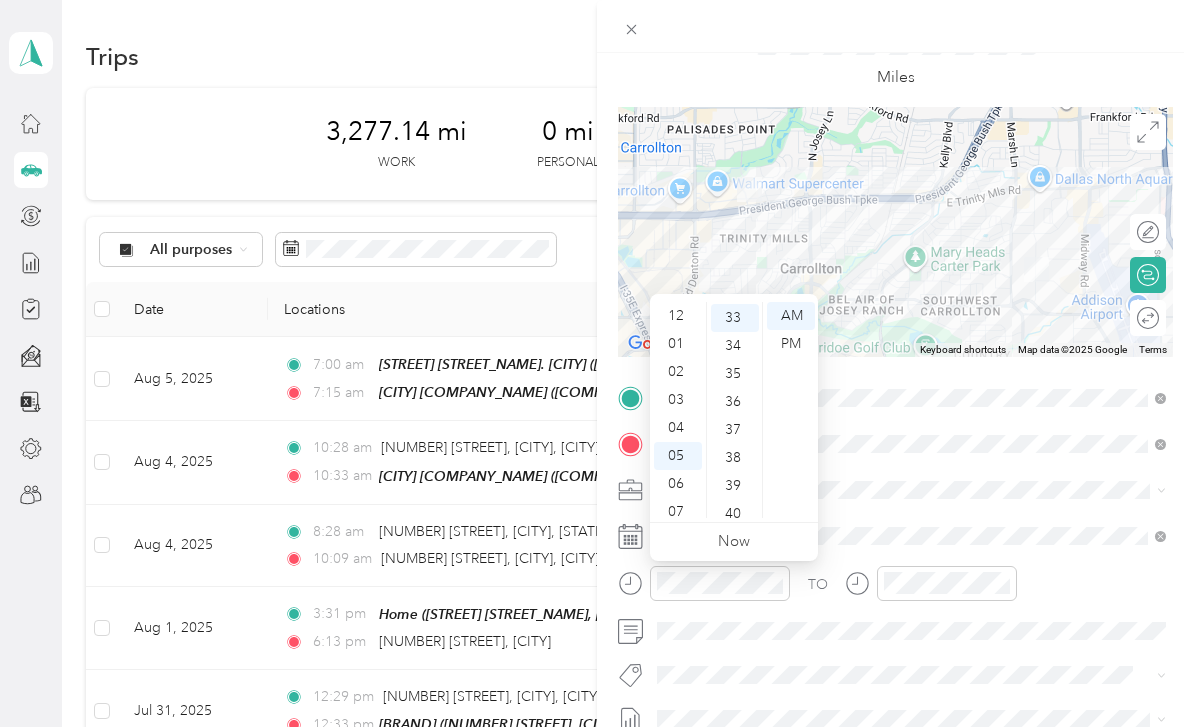 scroll, scrollTop: 120, scrollLeft: 0, axis: vertical 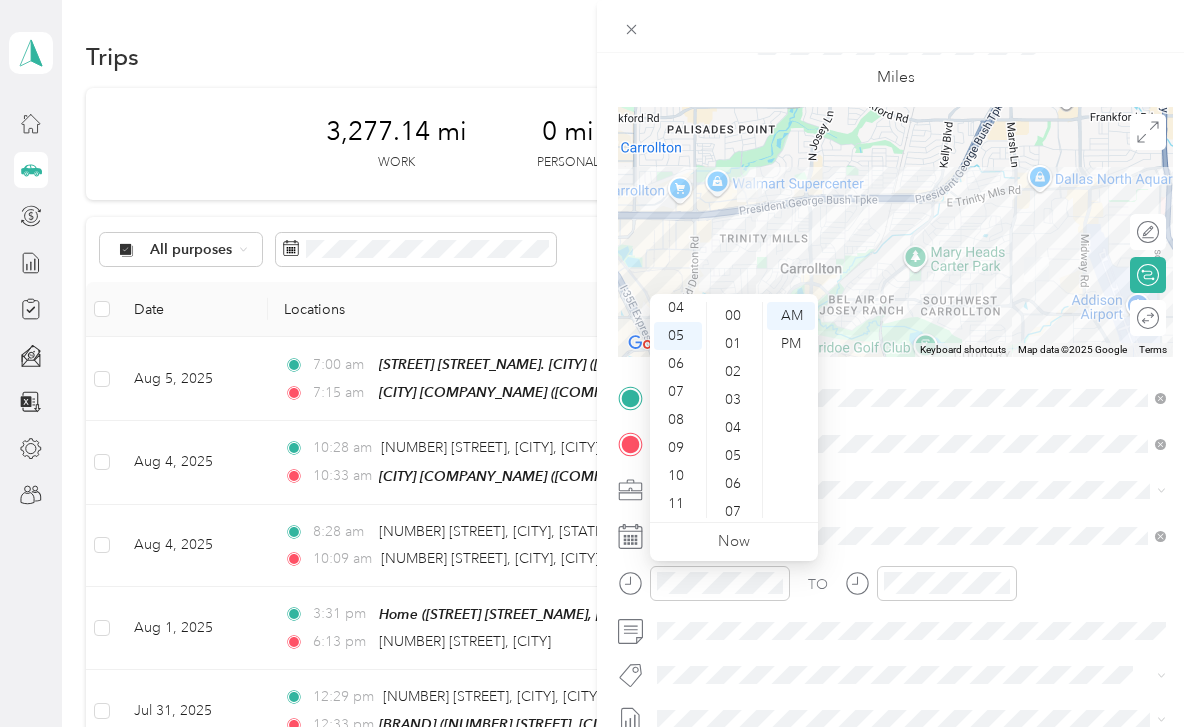 click on "00" at bounding box center (735, 316) 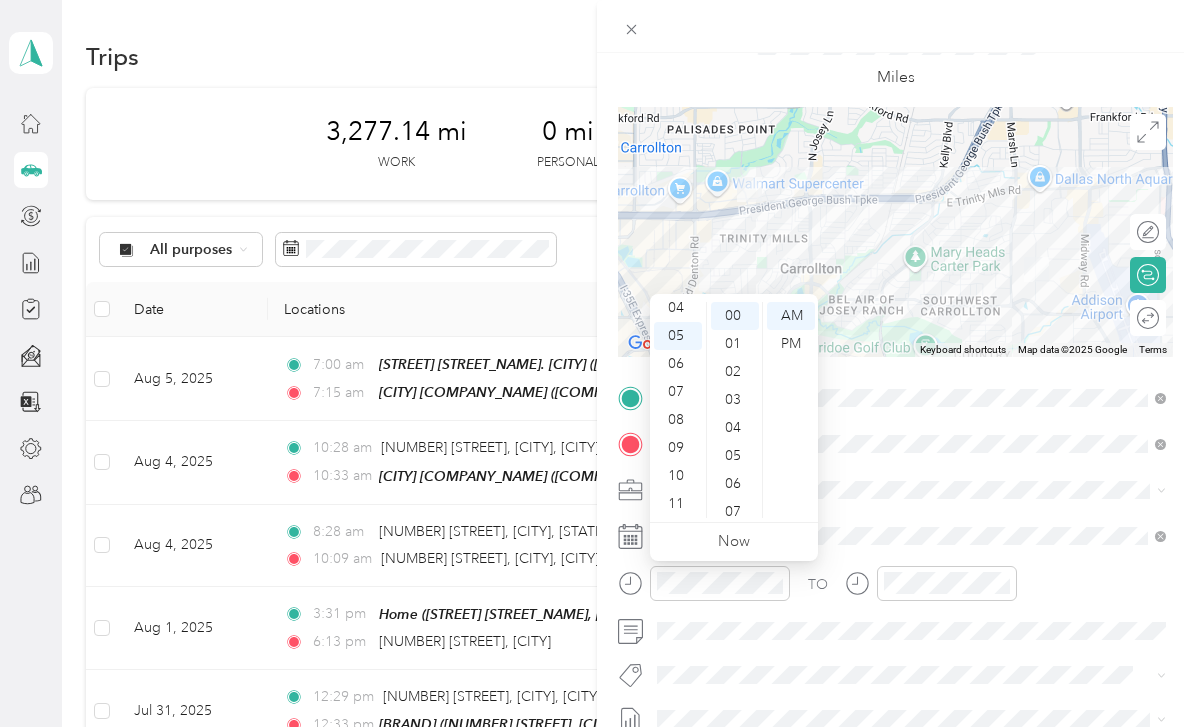 click on "PM" at bounding box center [791, 344] 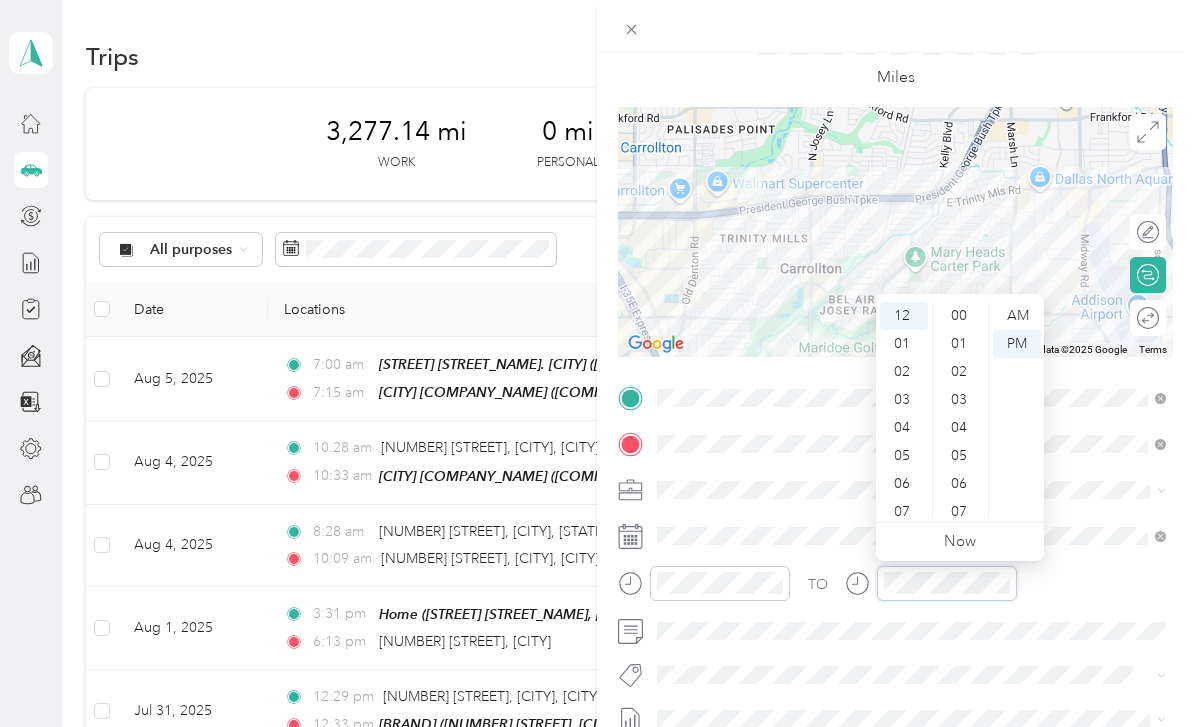scroll, scrollTop: 922, scrollLeft: 0, axis: vertical 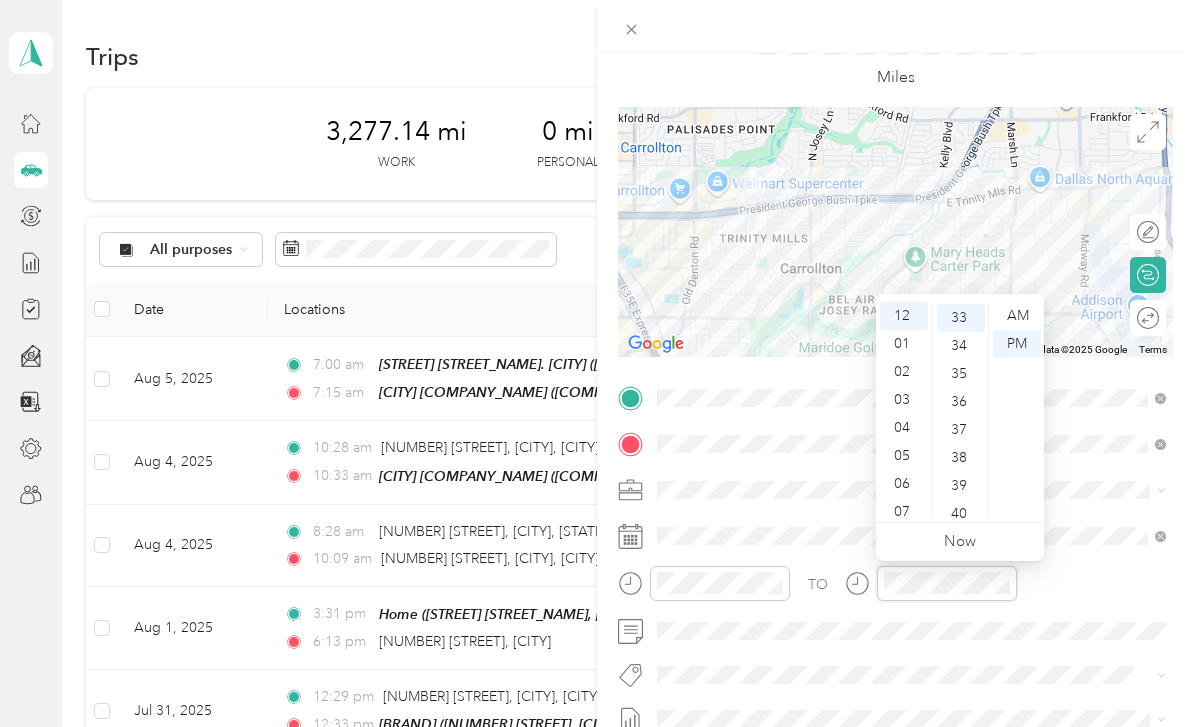 click 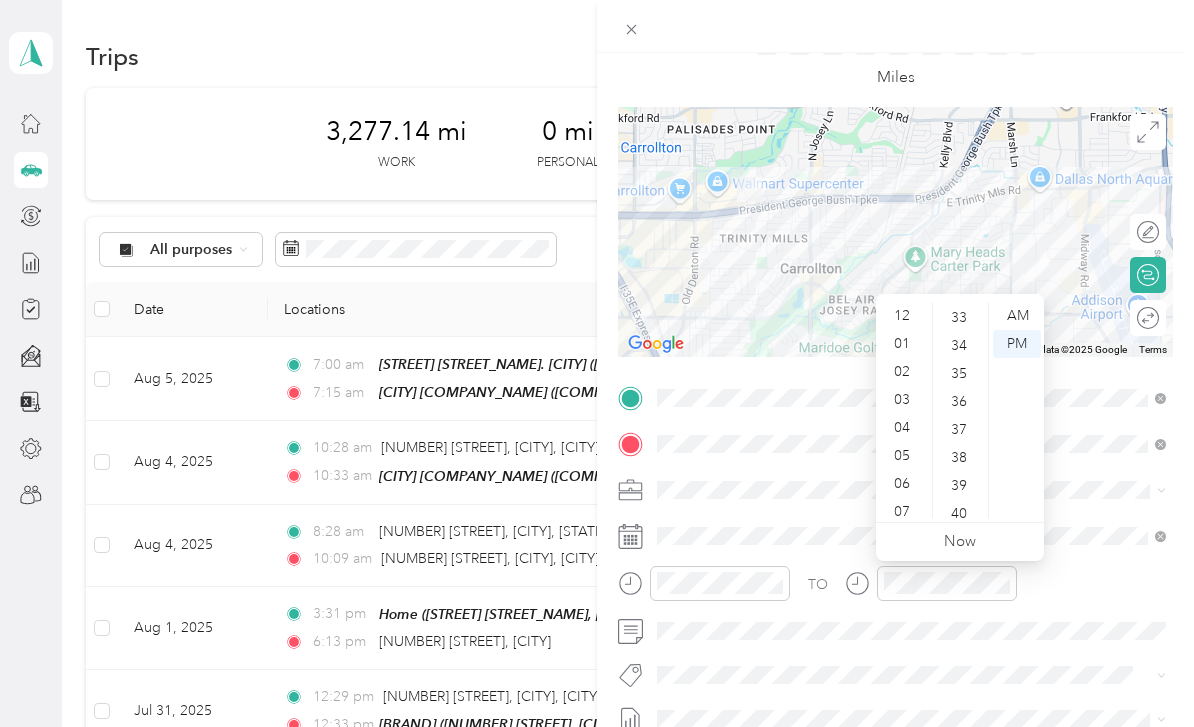 click at bounding box center [895, 232] 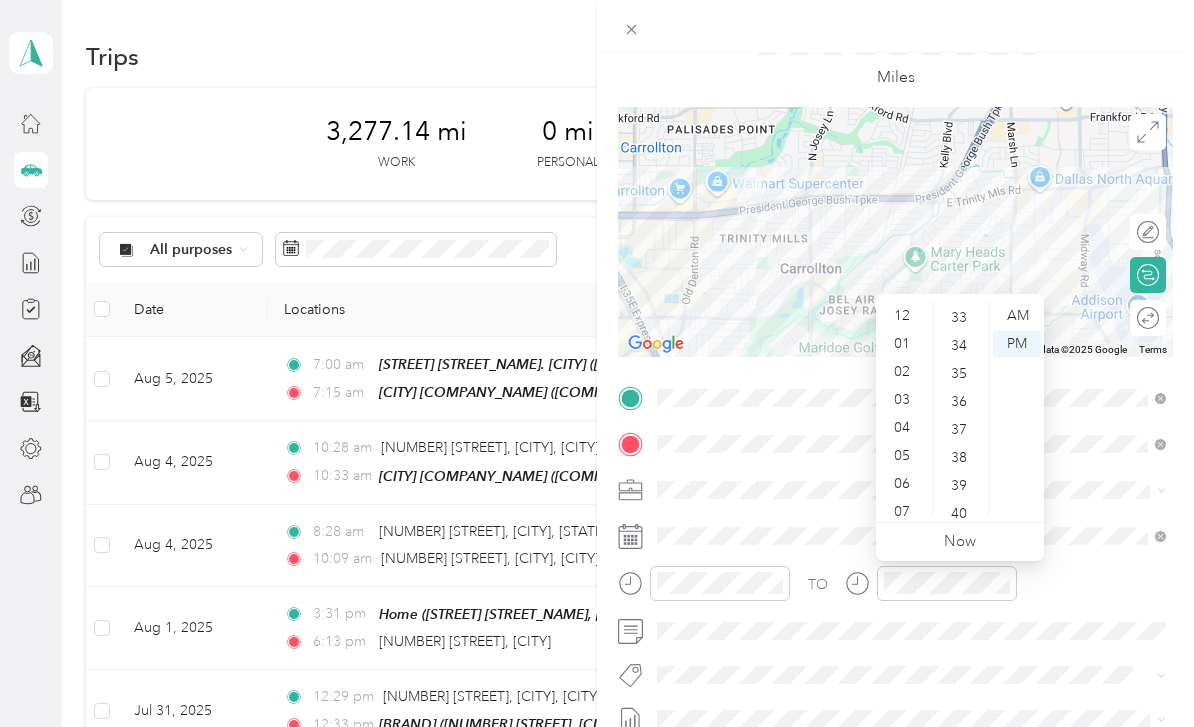click on "05" at bounding box center (904, 456) 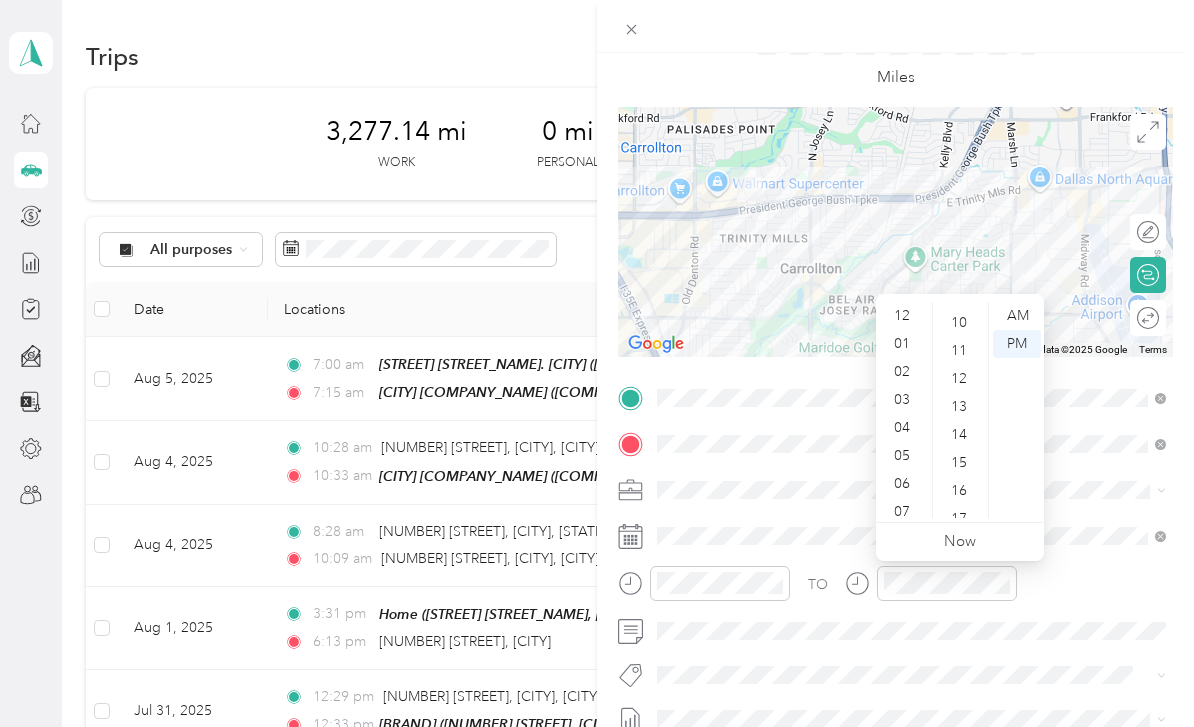 scroll, scrollTop: 281, scrollLeft: 0, axis: vertical 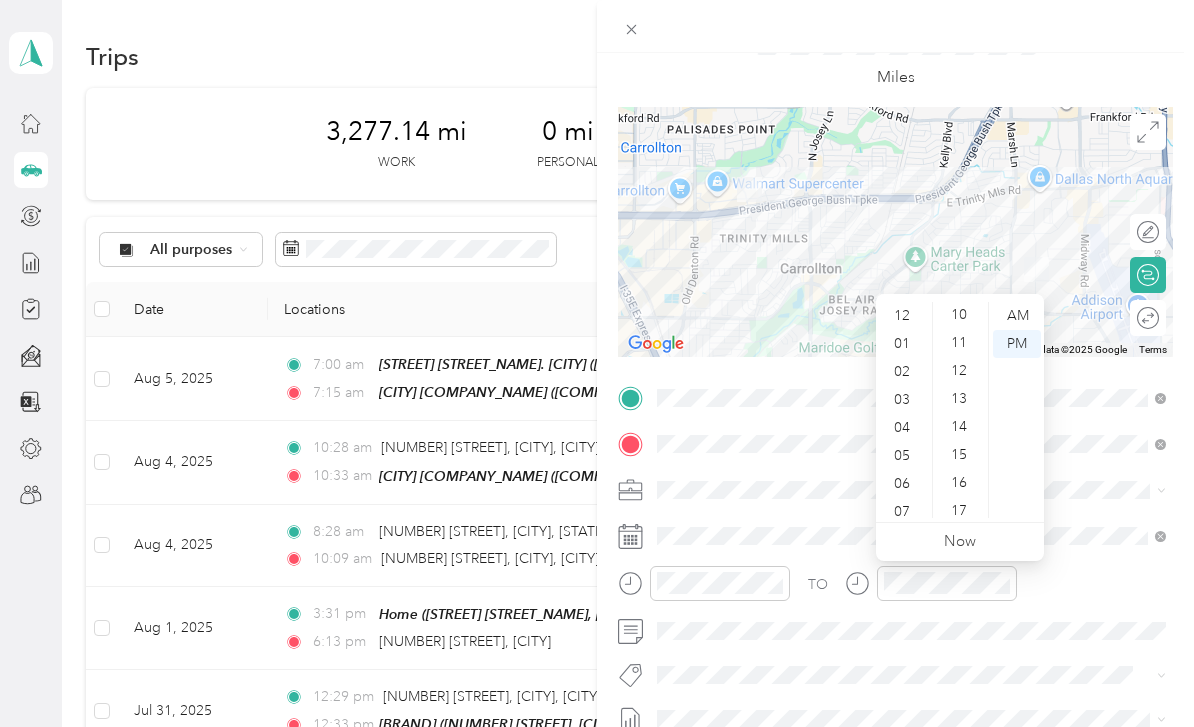 click on "15" at bounding box center [961, 455] 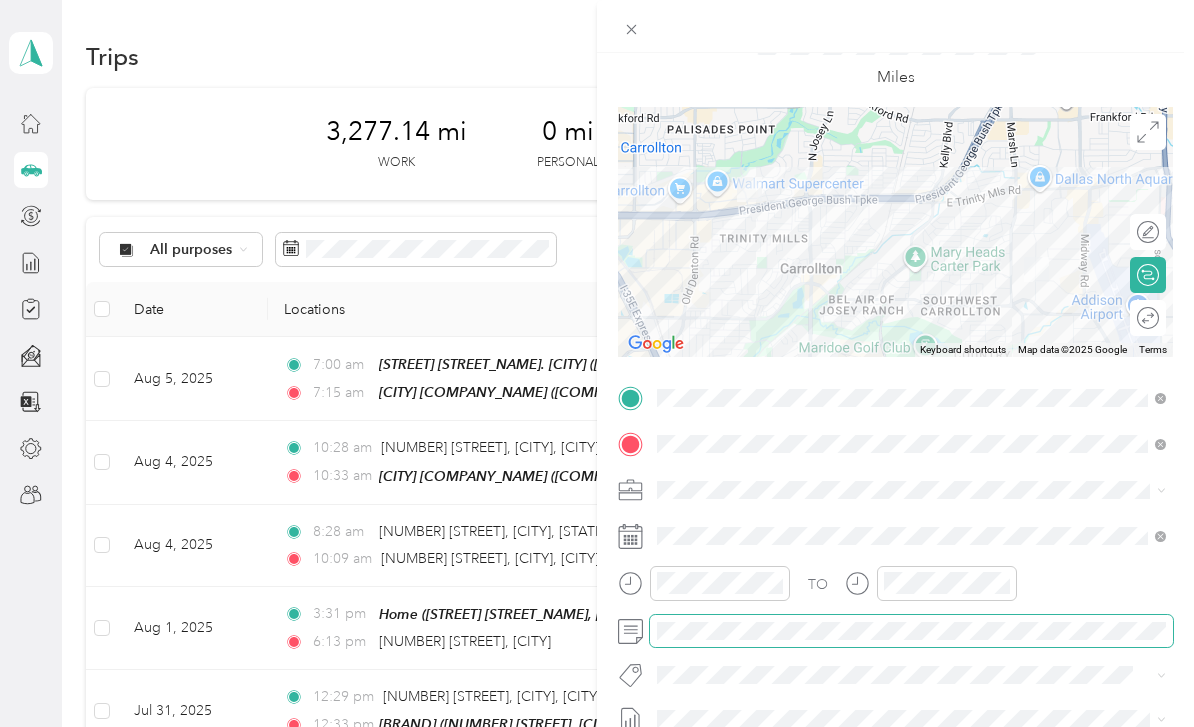 click at bounding box center (947, 583) 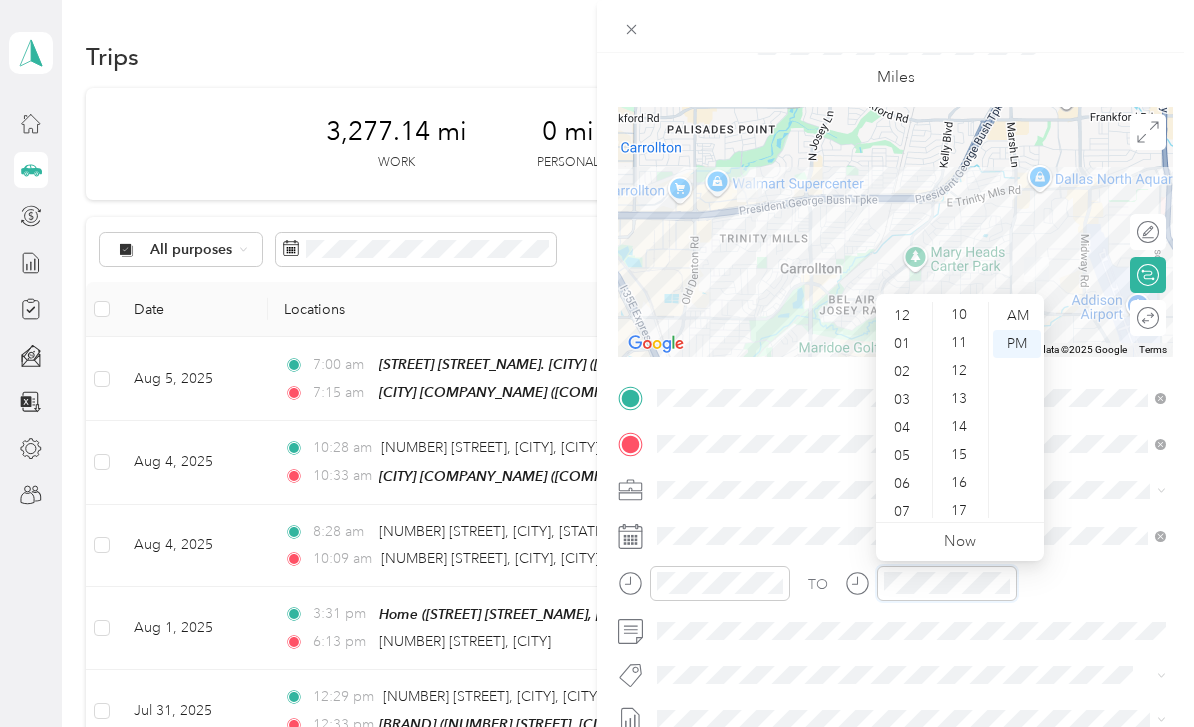 click at bounding box center [947, 583] 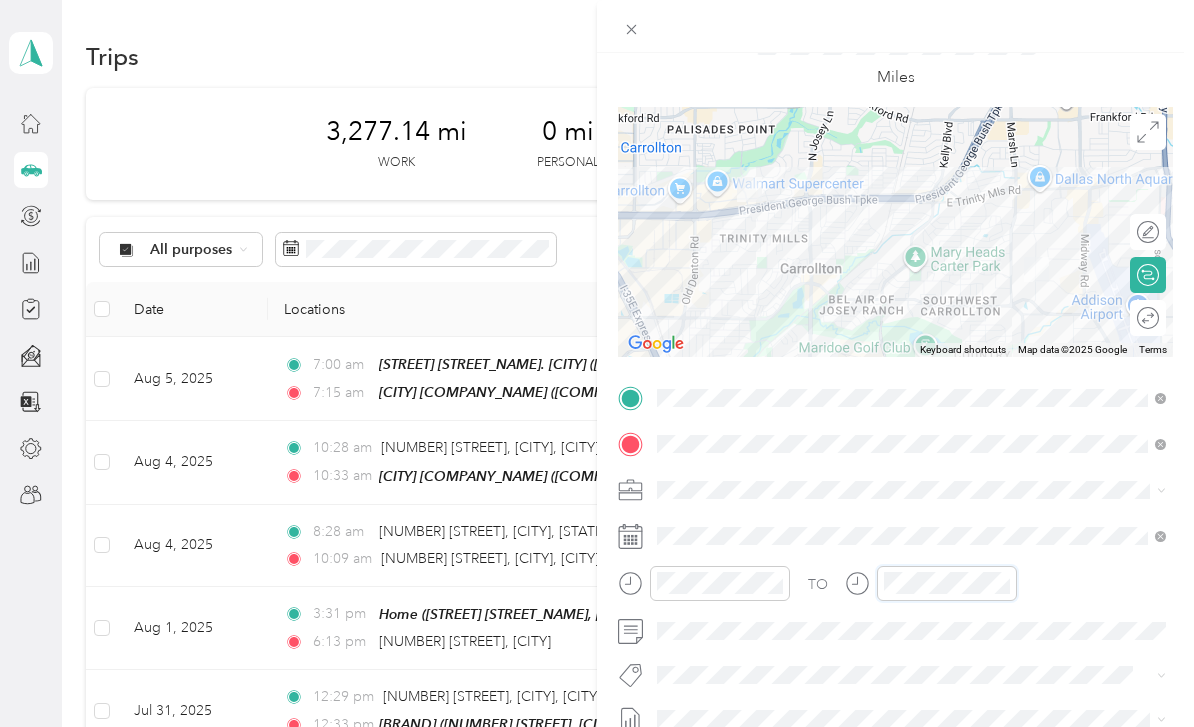 click 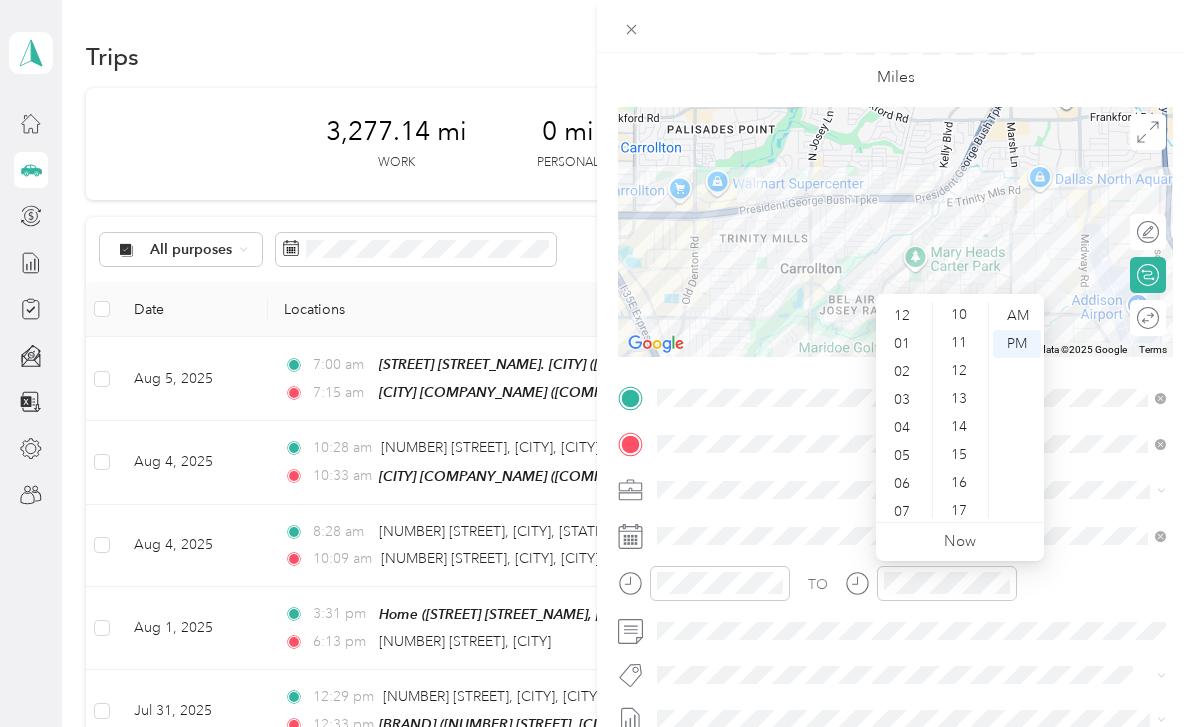 click on "05" at bounding box center (904, 456) 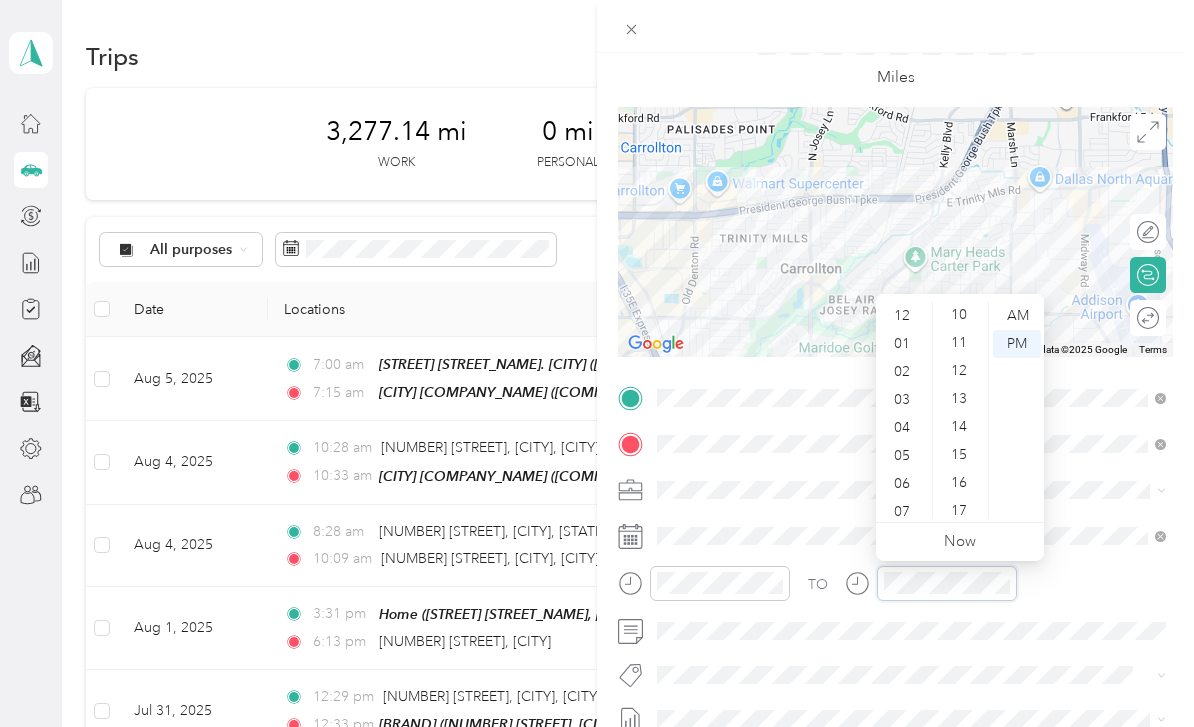 scroll, scrollTop: 120, scrollLeft: 0, axis: vertical 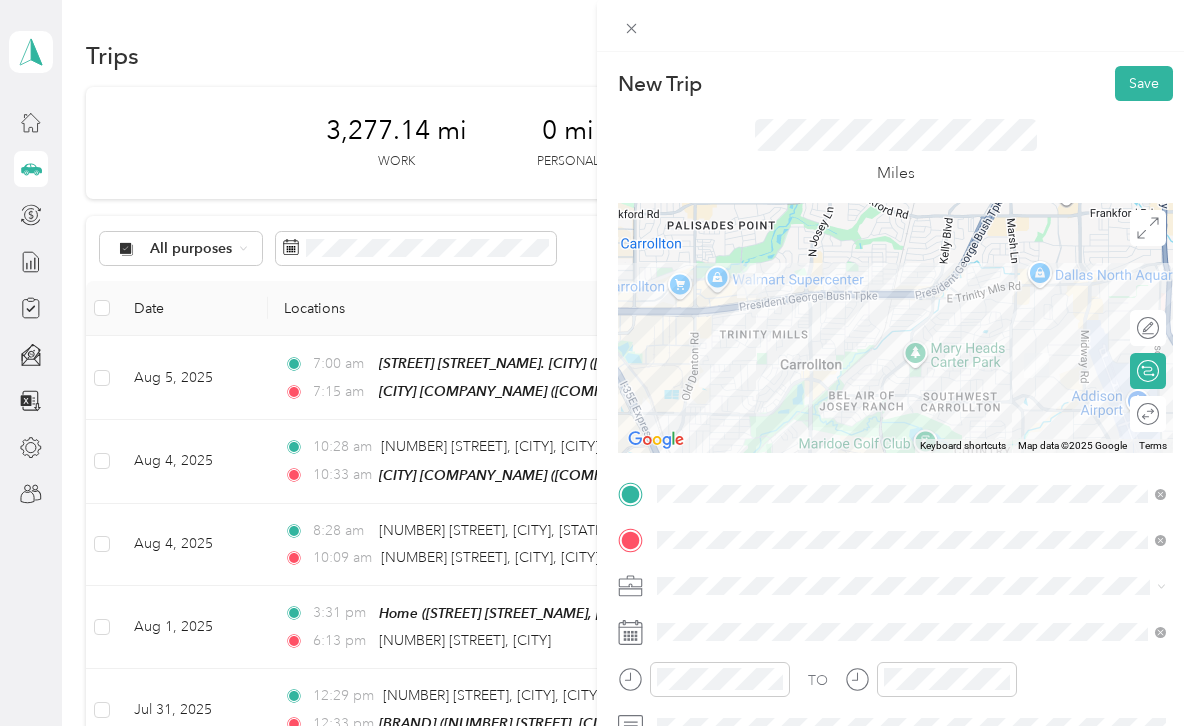click on "Save" at bounding box center [1144, 84] 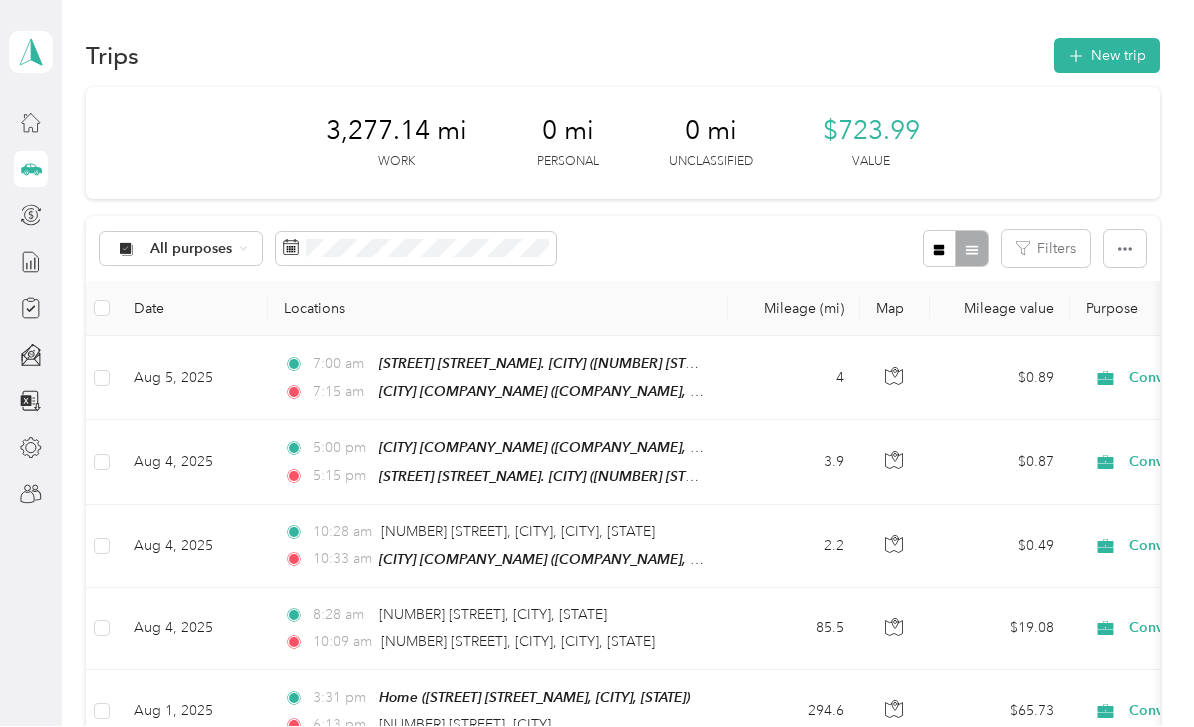 click on "New trip" at bounding box center [1107, 56] 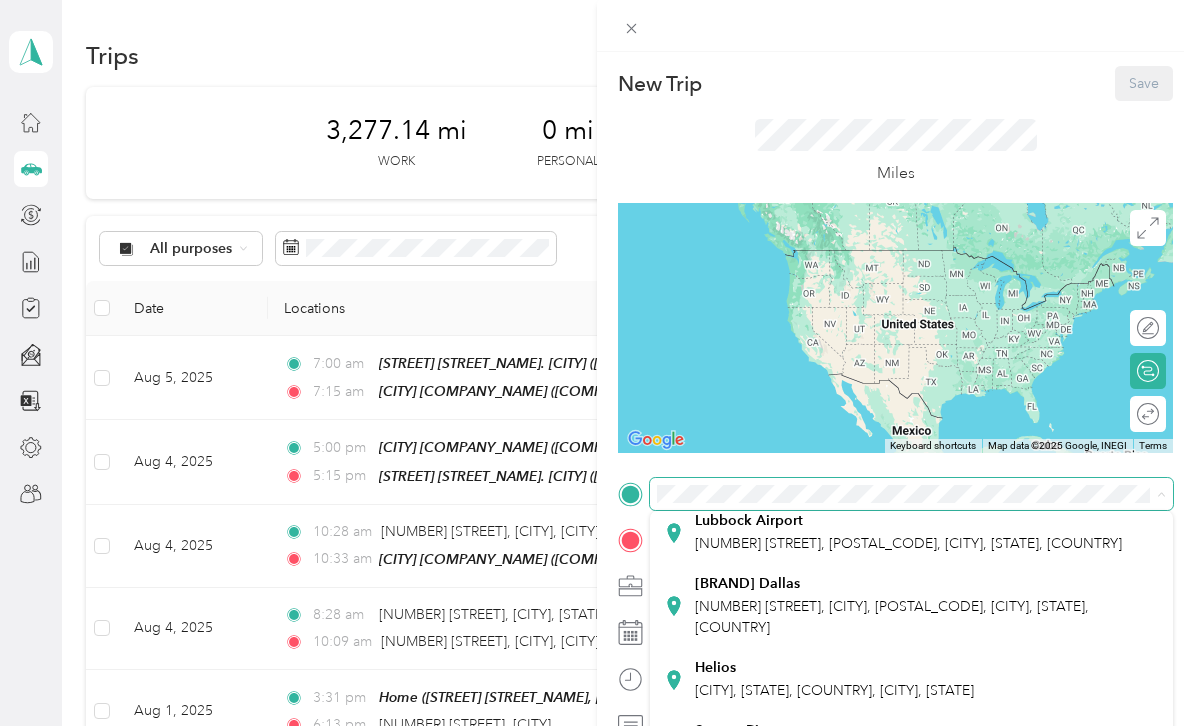 scroll, scrollTop: 513, scrollLeft: 0, axis: vertical 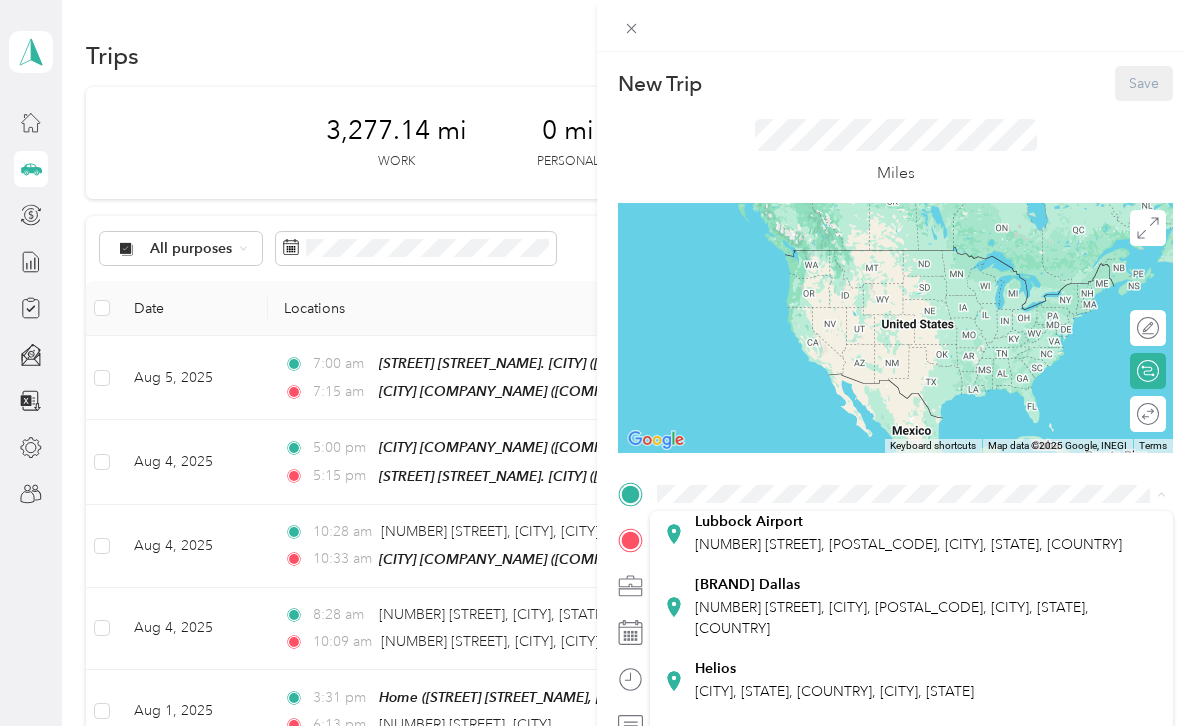 click on "[NUMBER] [STREET], [CITY], [STATE], [COUNTRY] , [POSTAL_CODE], [CITY], [STATE], [COUNTRY]" at bounding box center [912, 850] 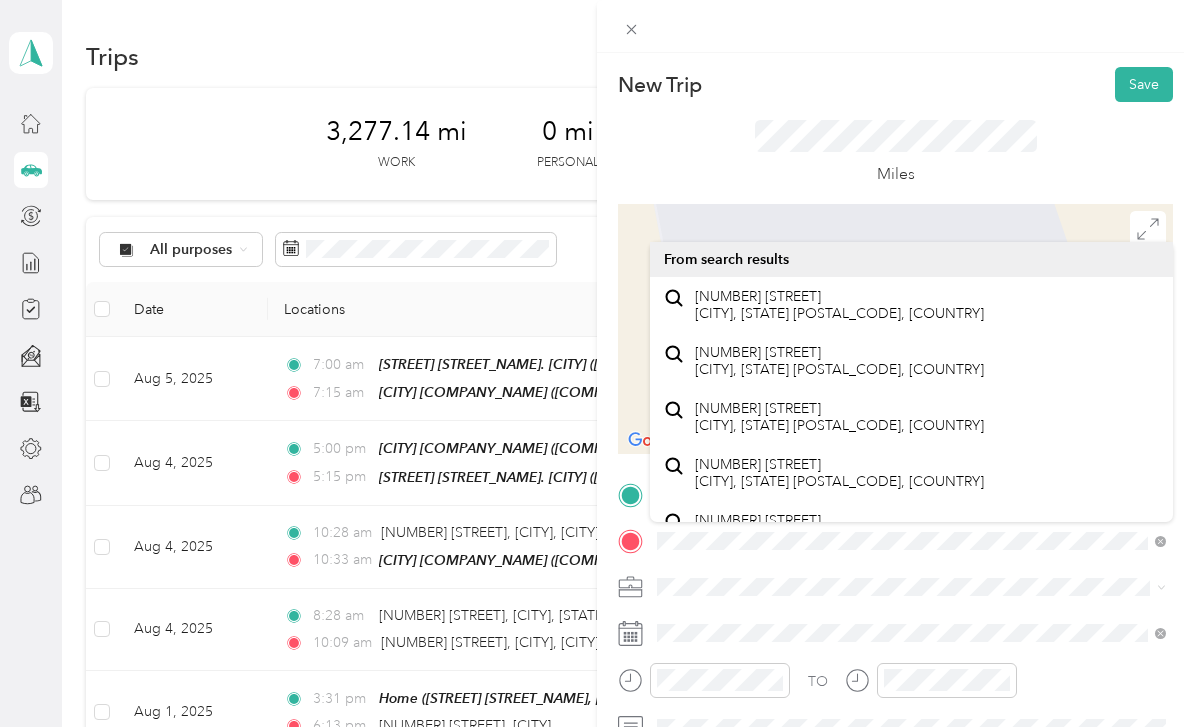 click on "[NUMBER] [STREET]
[CITY], [STATE] [POSTAL_CODE], [COUNTRY]" at bounding box center (839, 305) 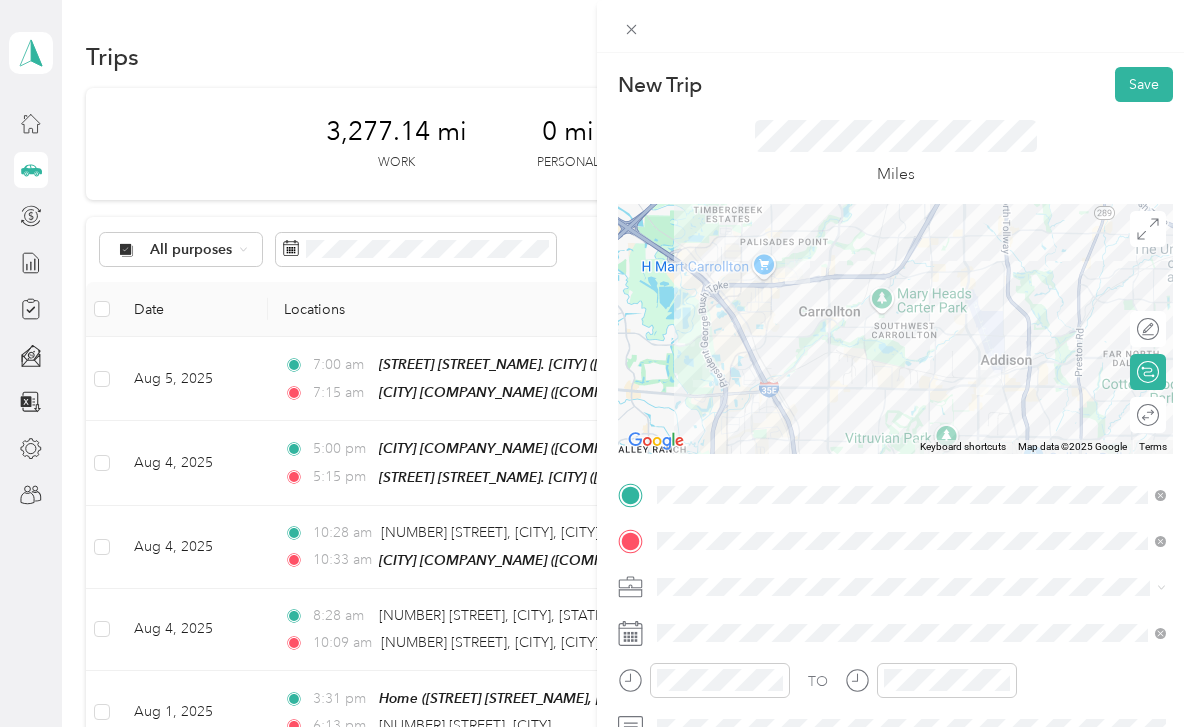 click 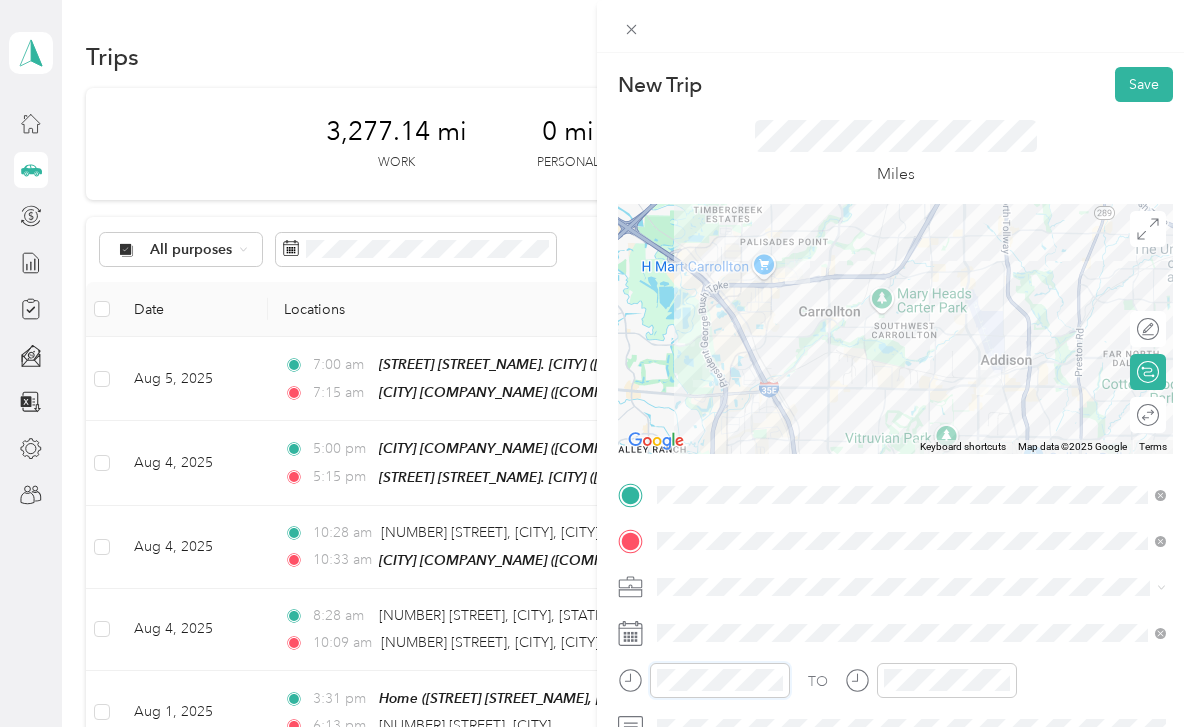 scroll, scrollTop: 1006, scrollLeft: 0, axis: vertical 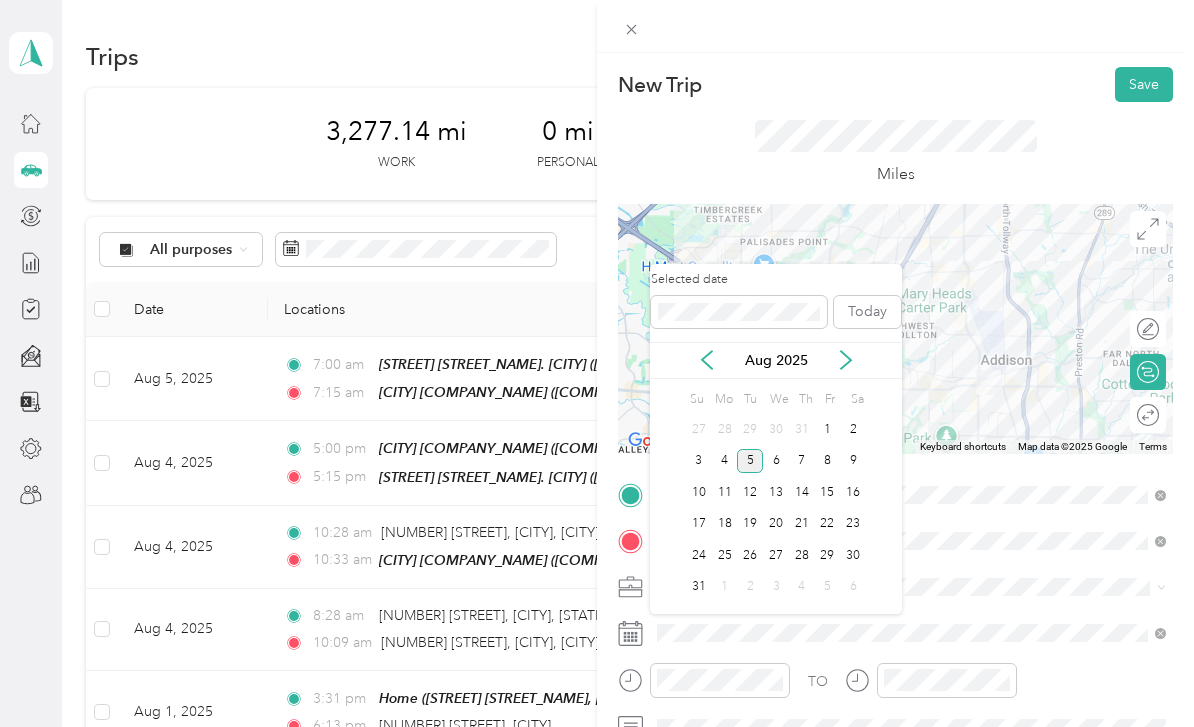 click on "4" at bounding box center (725, 461) 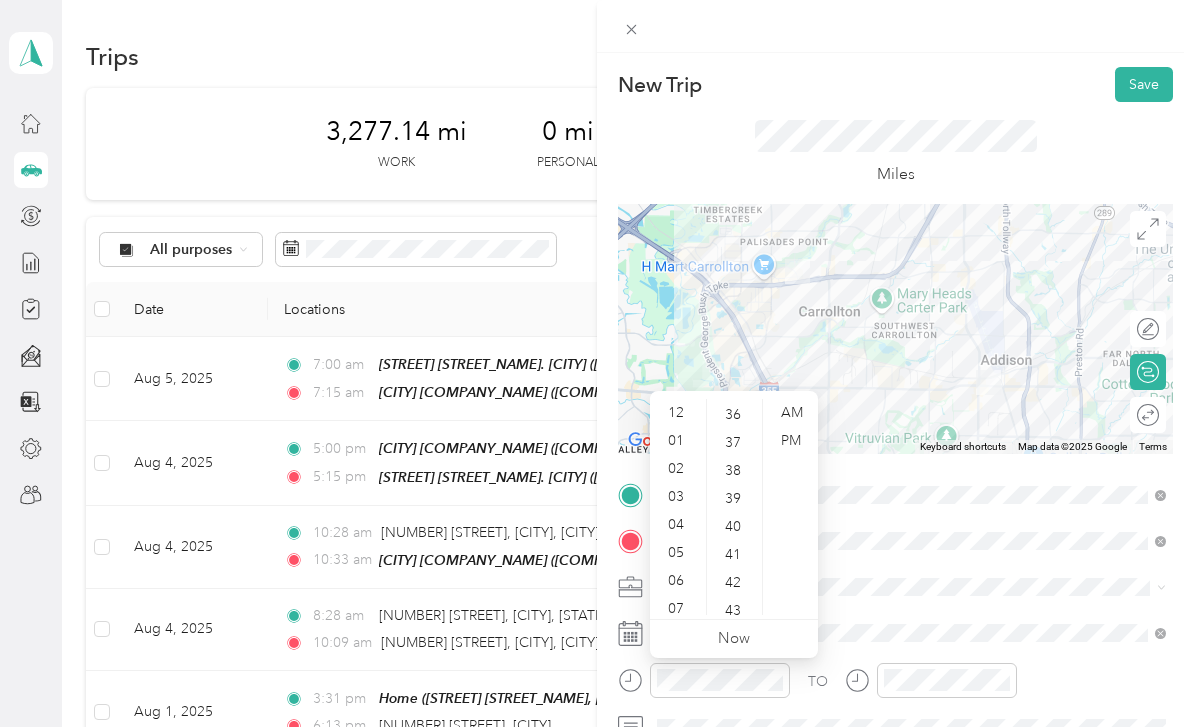 click on "05" at bounding box center [678, 553] 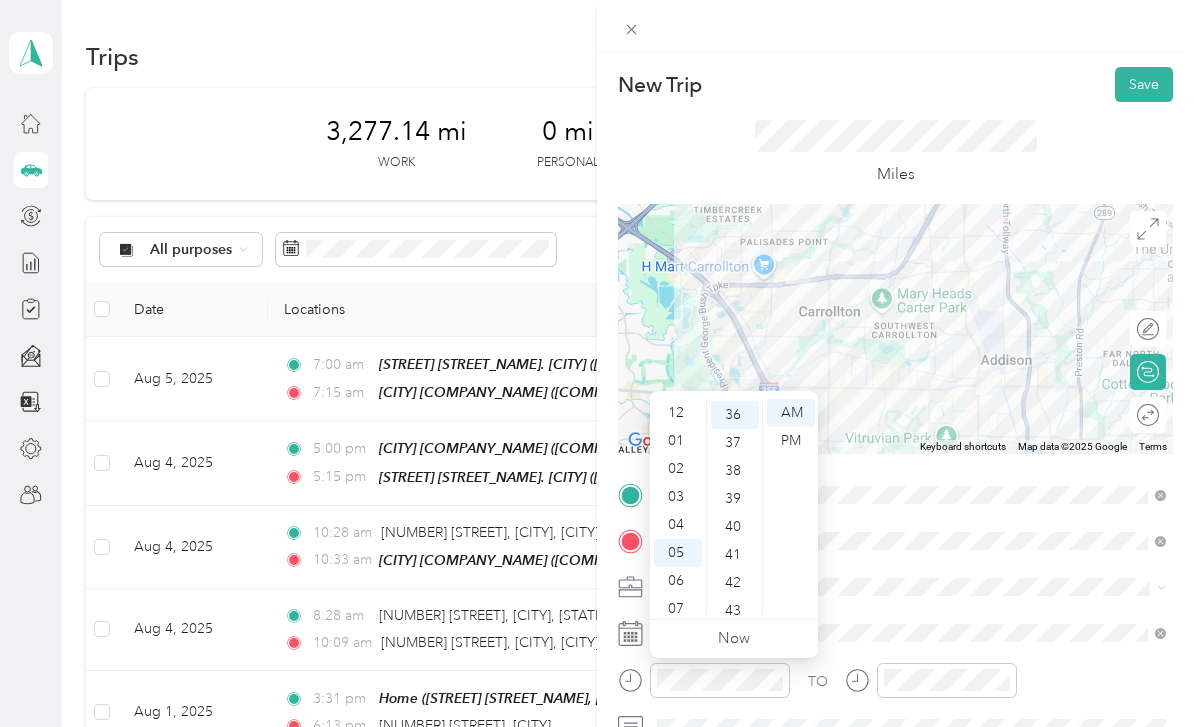 scroll, scrollTop: 120, scrollLeft: 0, axis: vertical 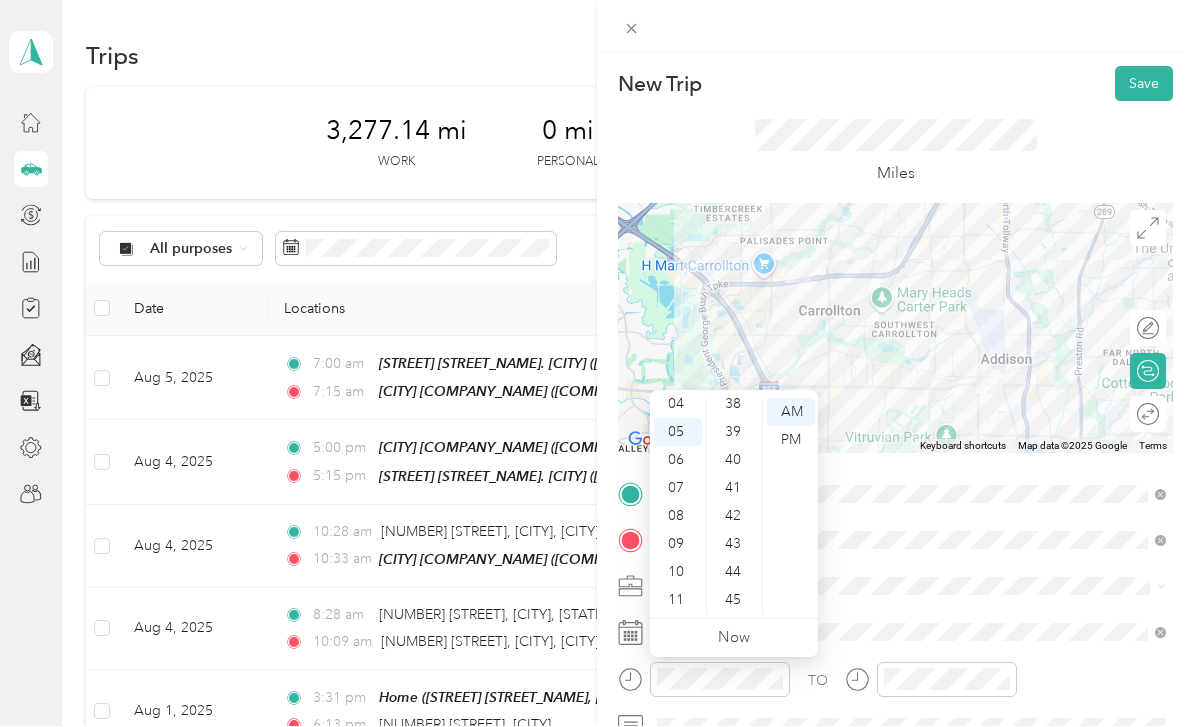 click on "45" at bounding box center (735, 601) 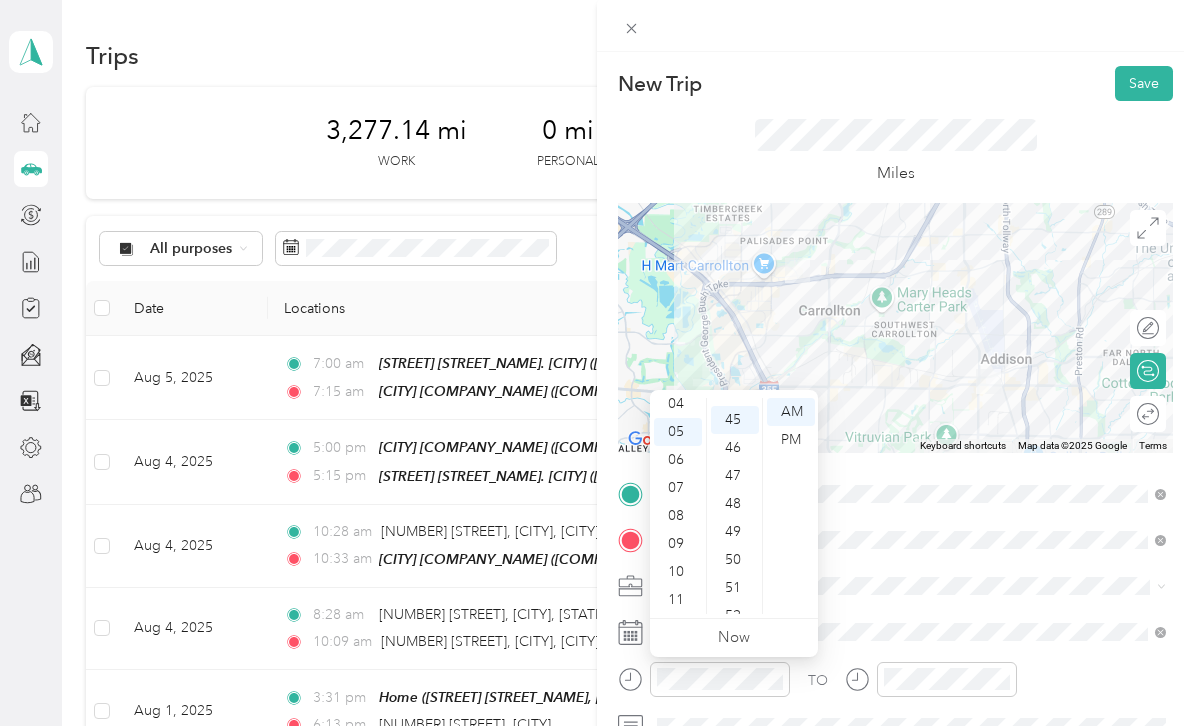 scroll, scrollTop: 1258, scrollLeft: 0, axis: vertical 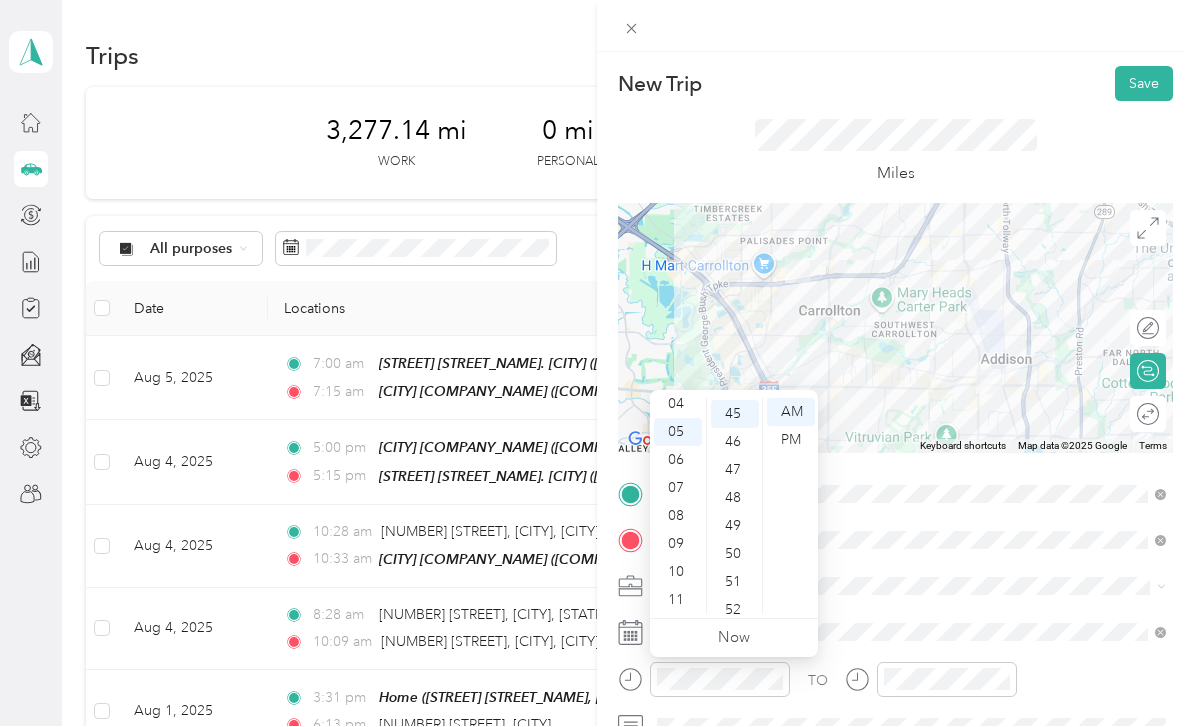 click on "PM" at bounding box center (791, 441) 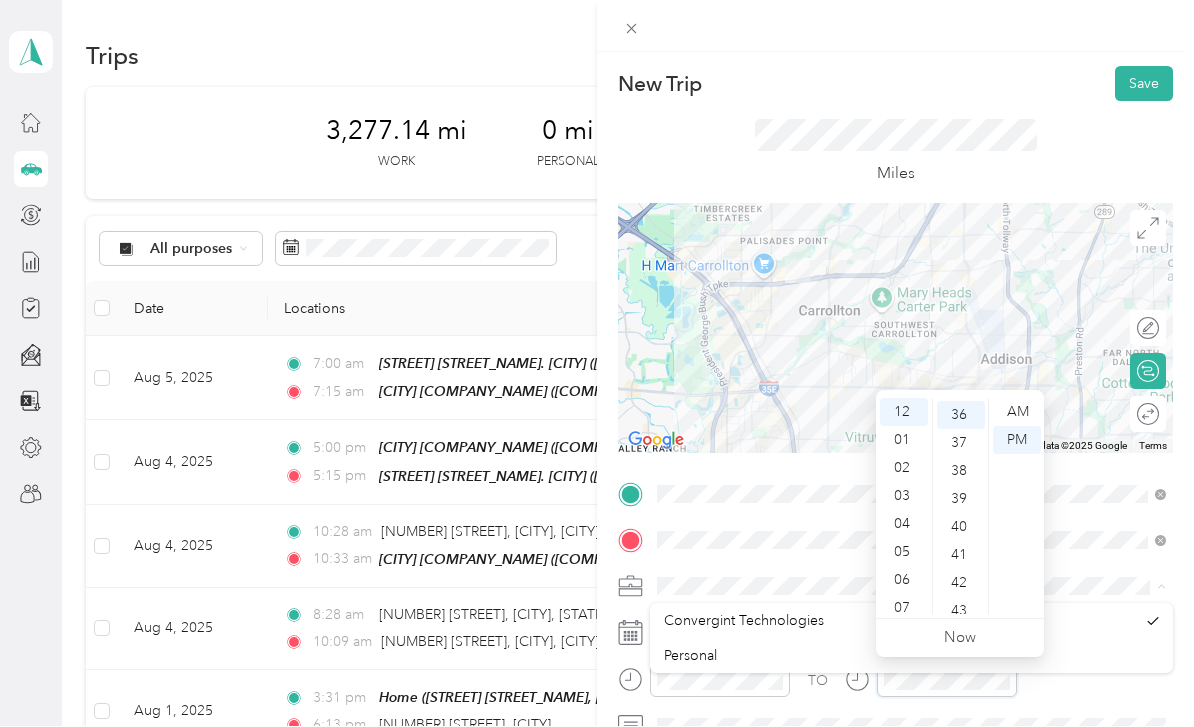 scroll, scrollTop: 1006, scrollLeft: 0, axis: vertical 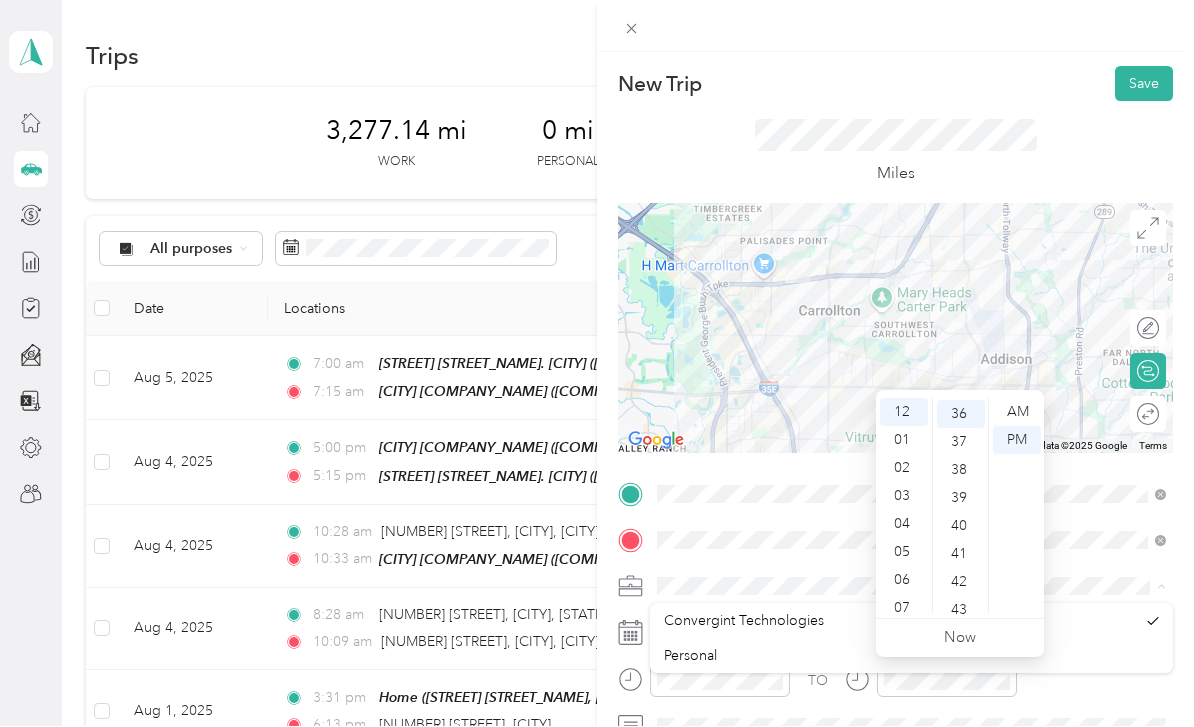 click on "06" at bounding box center (904, 581) 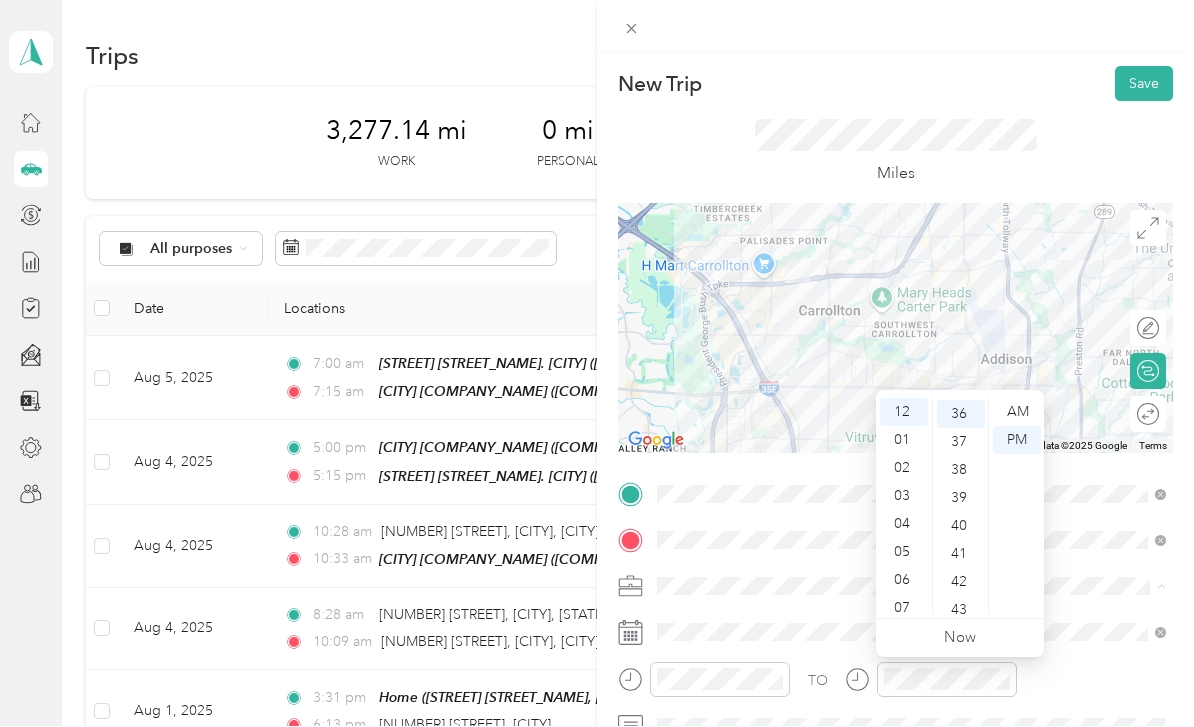 scroll, scrollTop: 120, scrollLeft: 0, axis: vertical 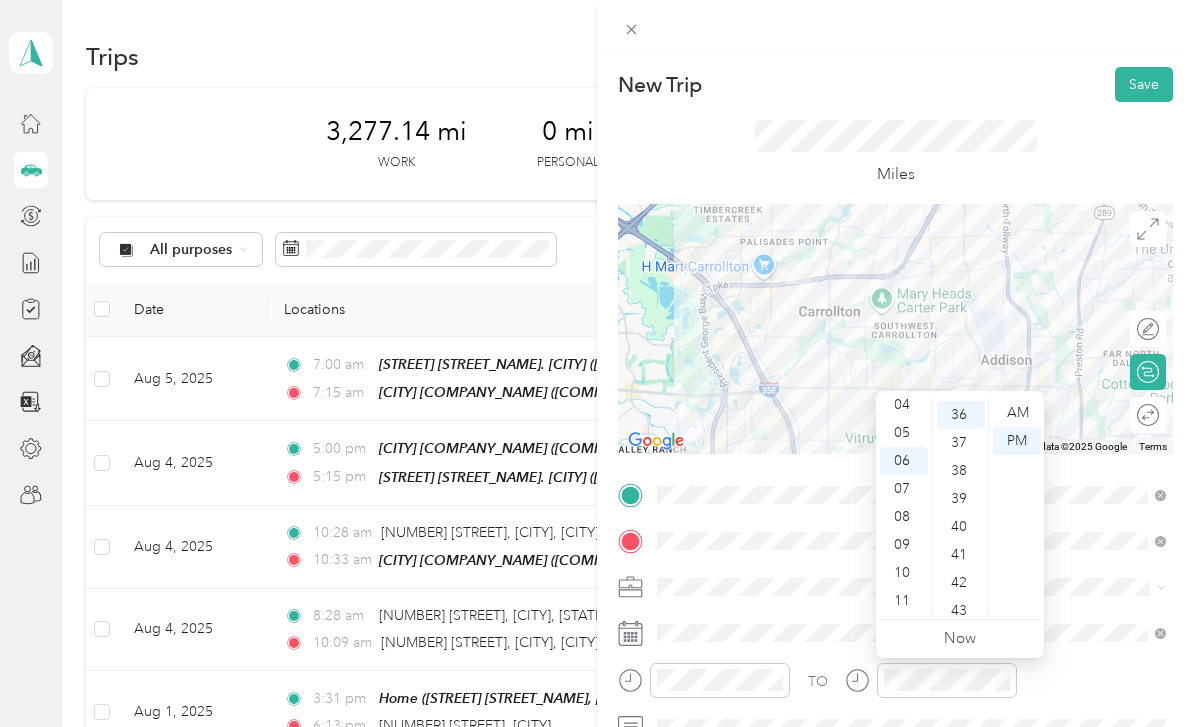 click on "38" at bounding box center [961, 471] 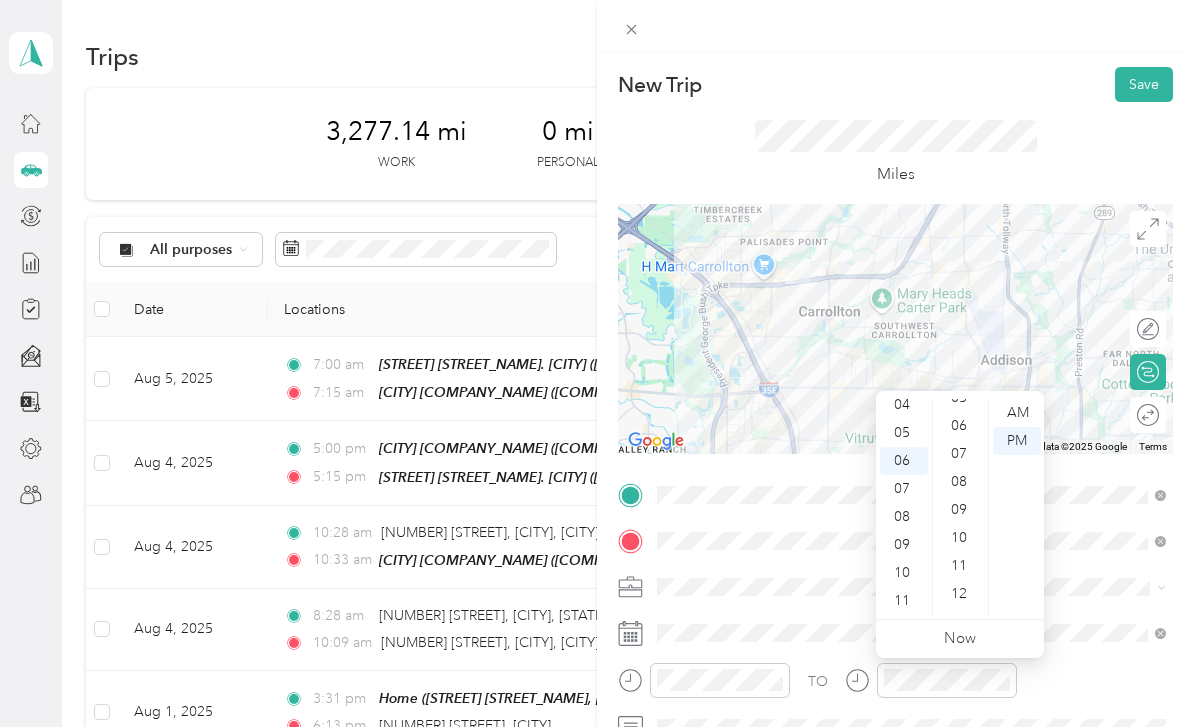 click on "10" at bounding box center [961, 538] 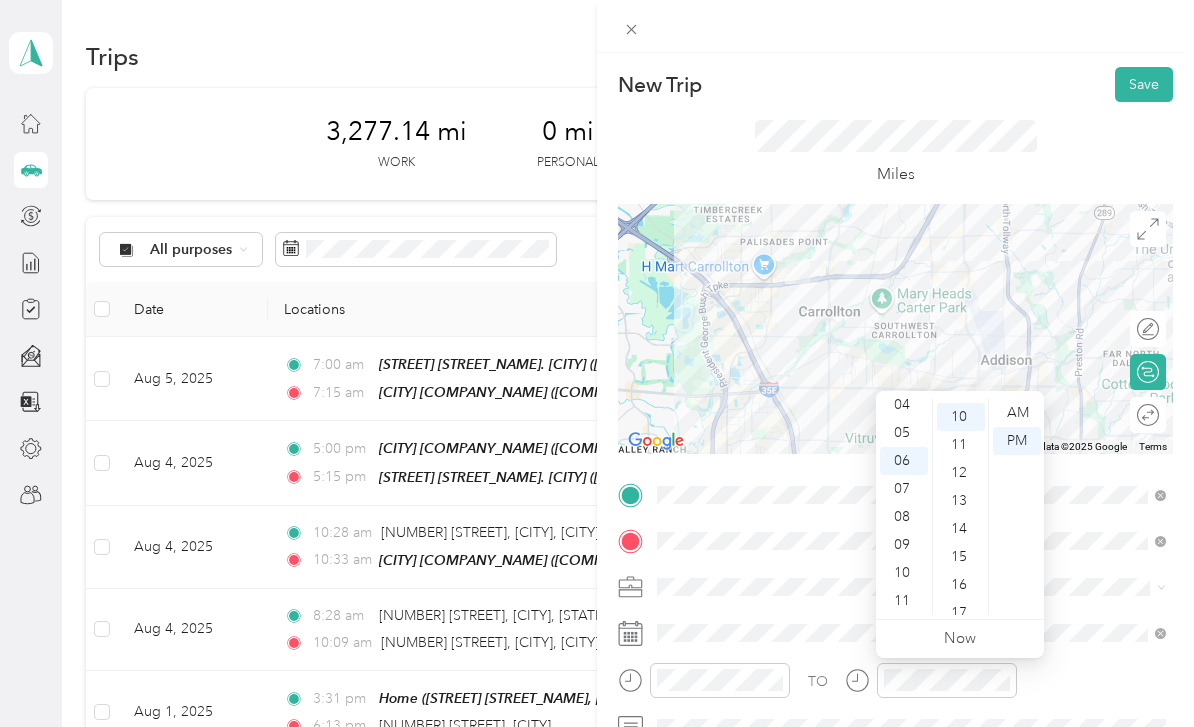 scroll, scrollTop: 278, scrollLeft: 0, axis: vertical 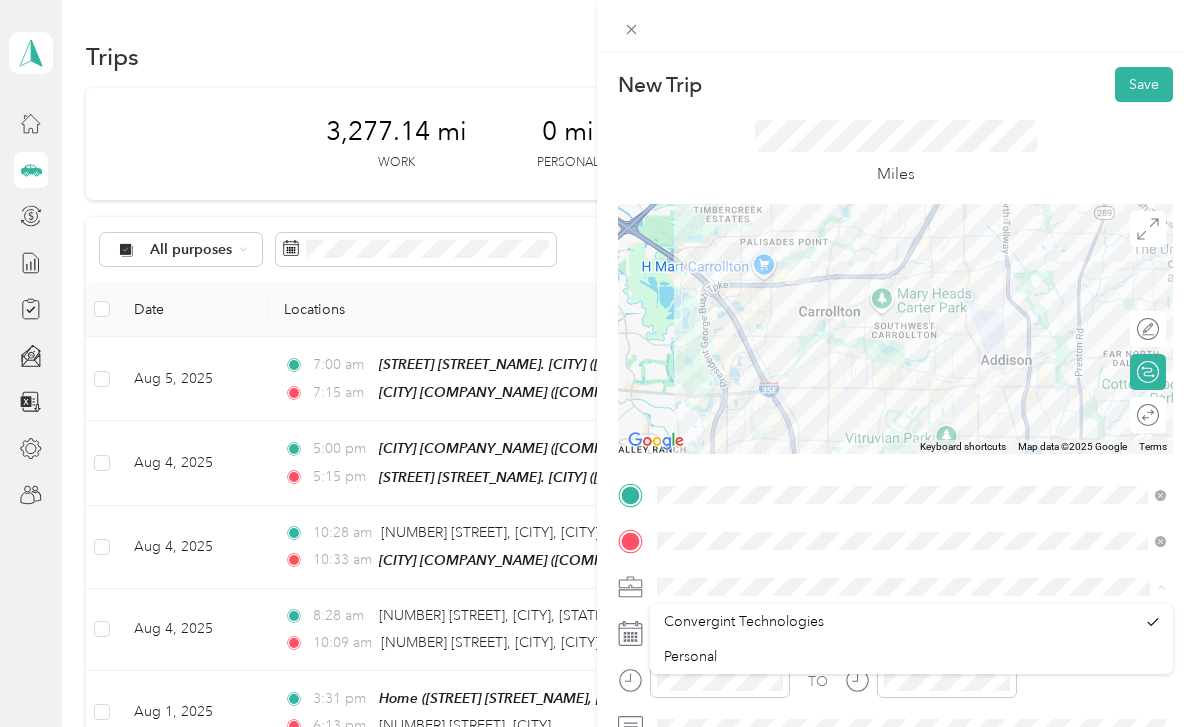 click on "Save" at bounding box center [1144, 84] 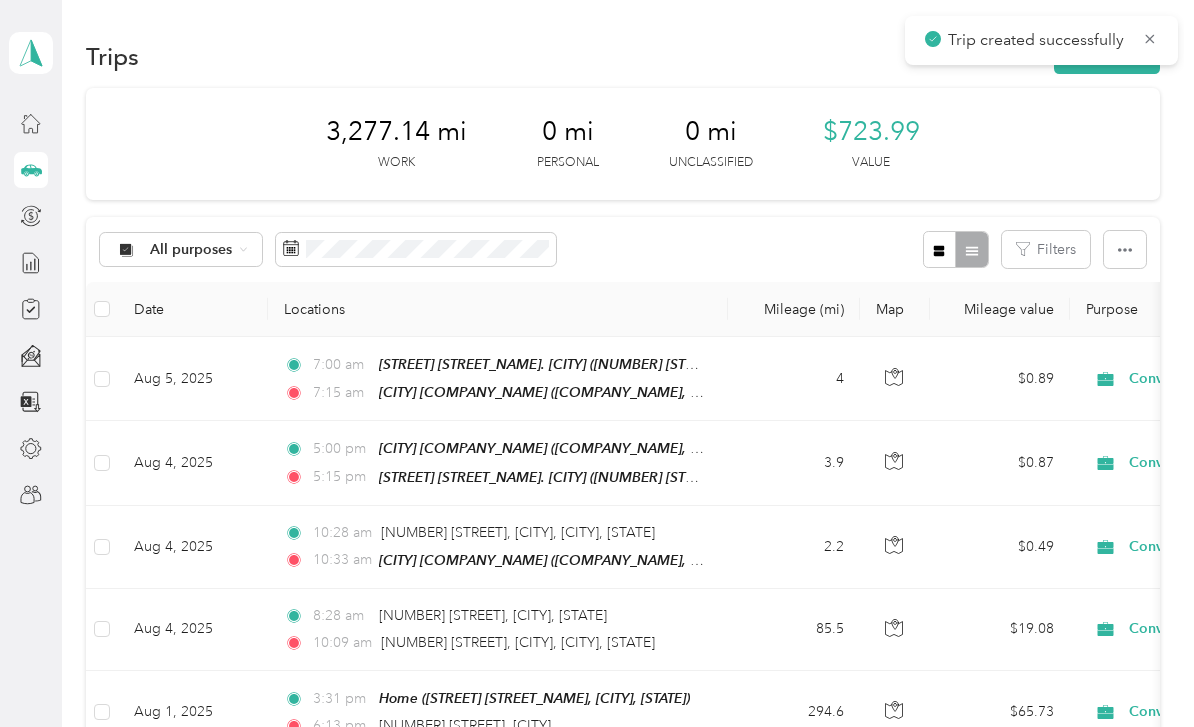 click 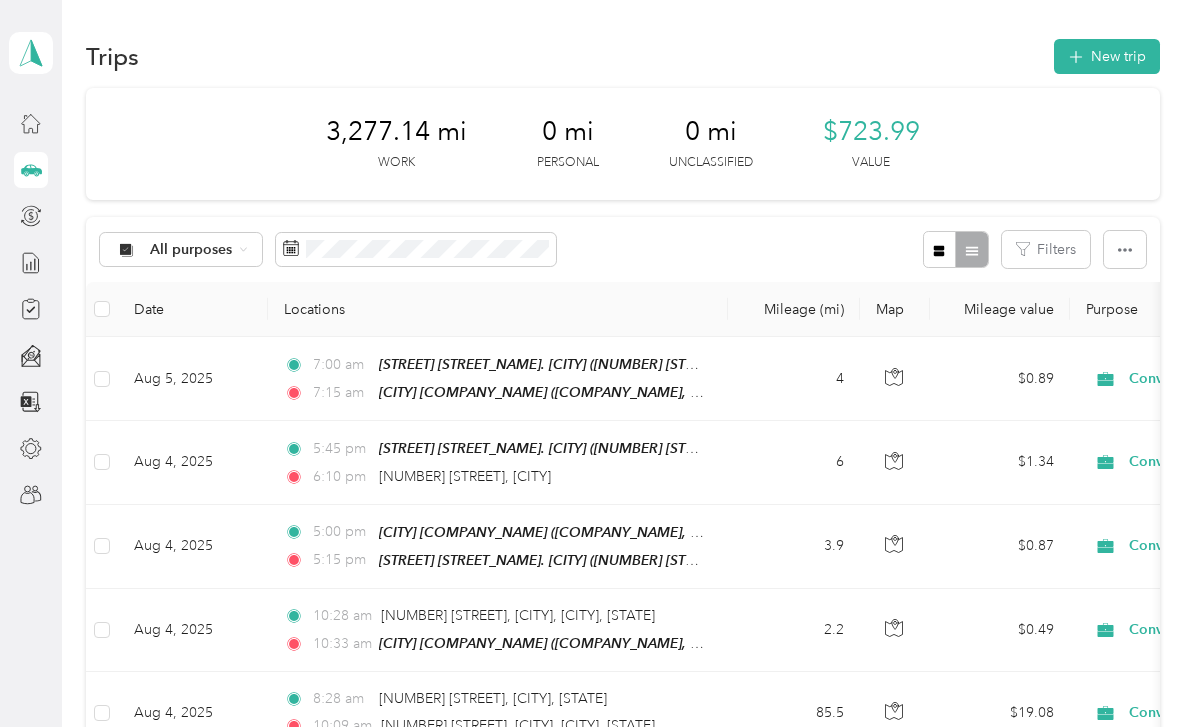 click on "New trip" at bounding box center (1107, 56) 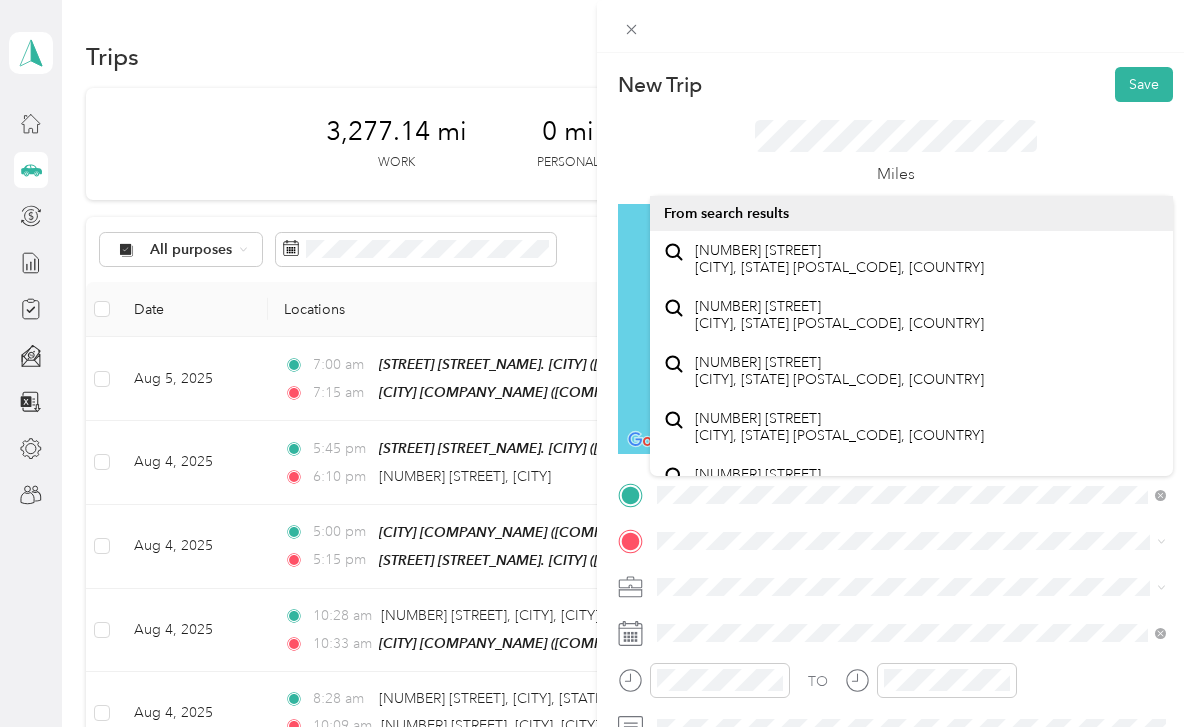 click on "[NUMBER] [STREET]
[CITY], [STATE] [POSTAL_CODE], [COUNTRY]" at bounding box center [839, 259] 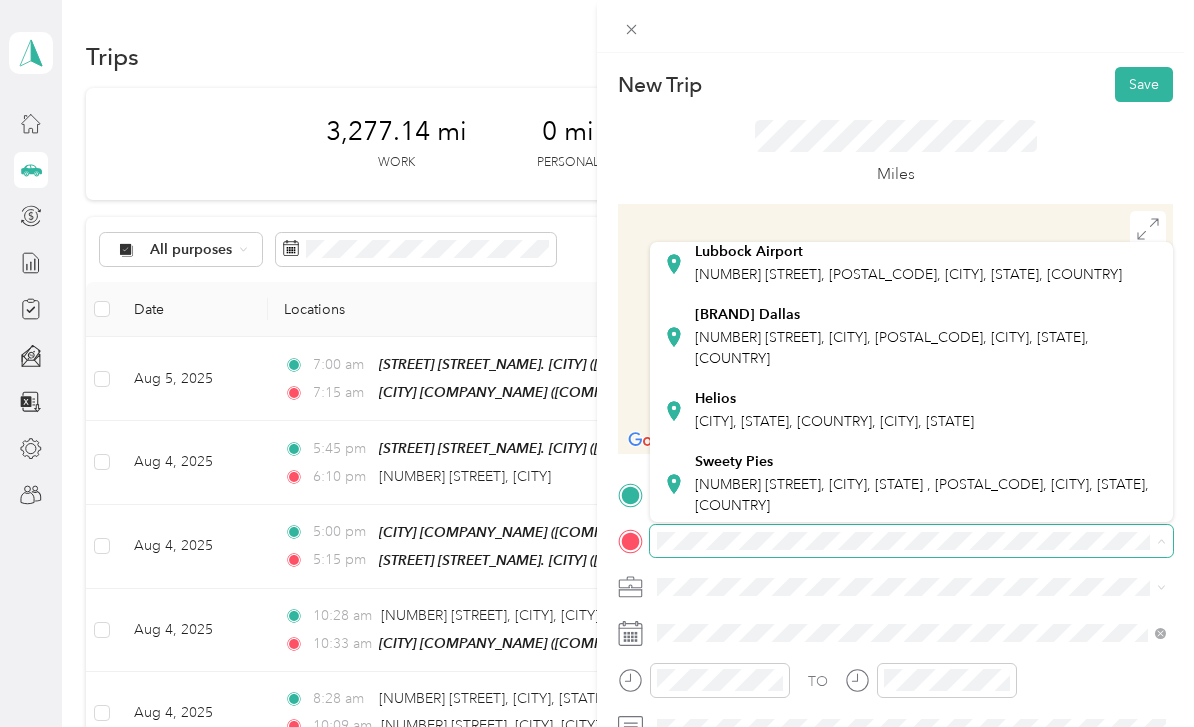 scroll, scrollTop: 513, scrollLeft: 0, axis: vertical 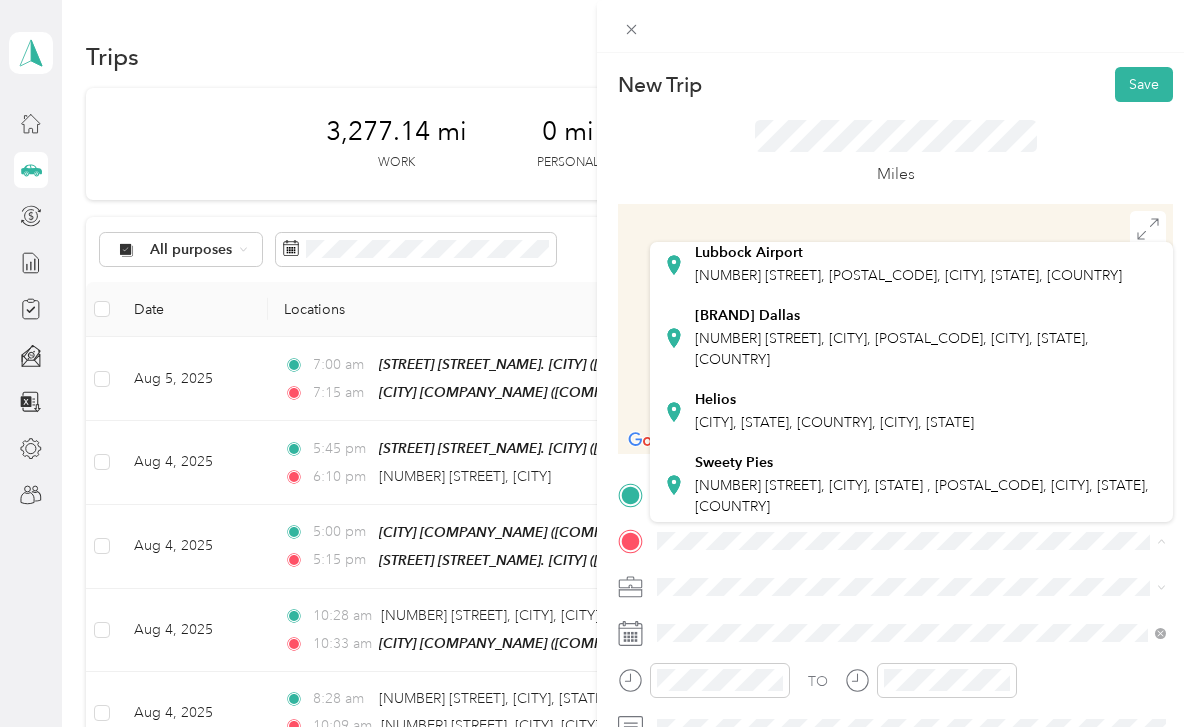 click on "[NUMBER] [STREET], [CITY], [STATE], [COUNTRY] , [POSTAL_CODE], [CITY], [STATE], [COUNTRY]" at bounding box center (912, 580) 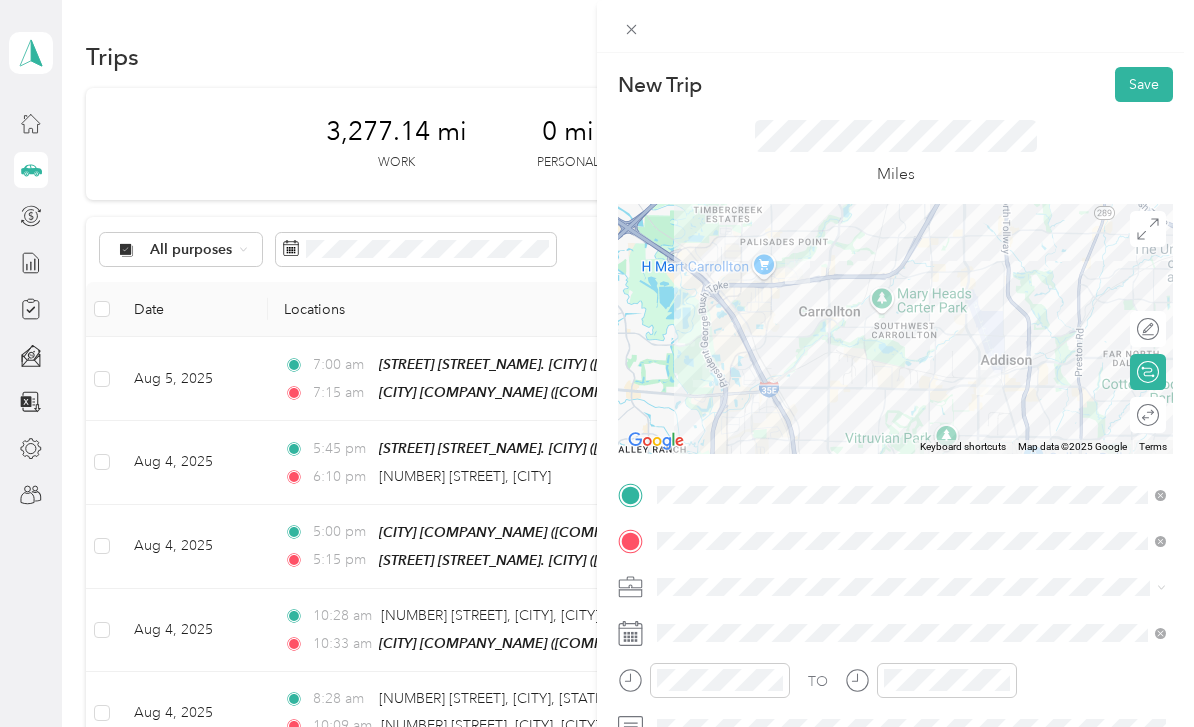 click 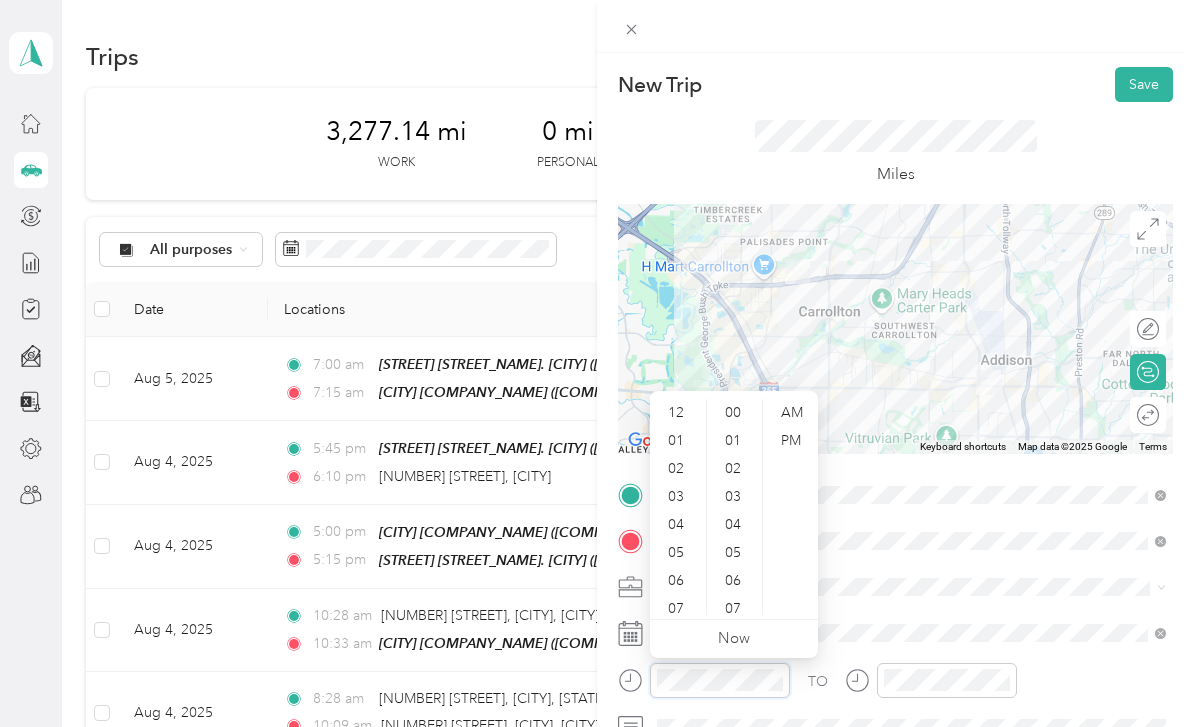 scroll, scrollTop: 1062, scrollLeft: 0, axis: vertical 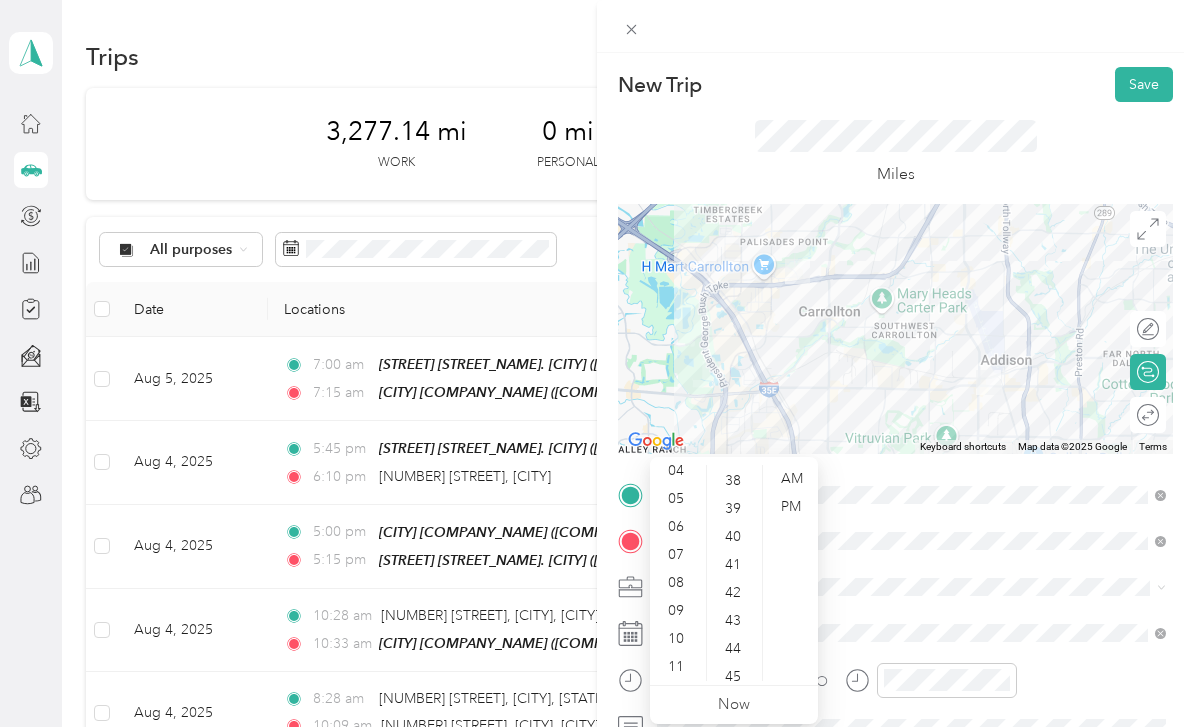 click on "08" at bounding box center [678, 583] 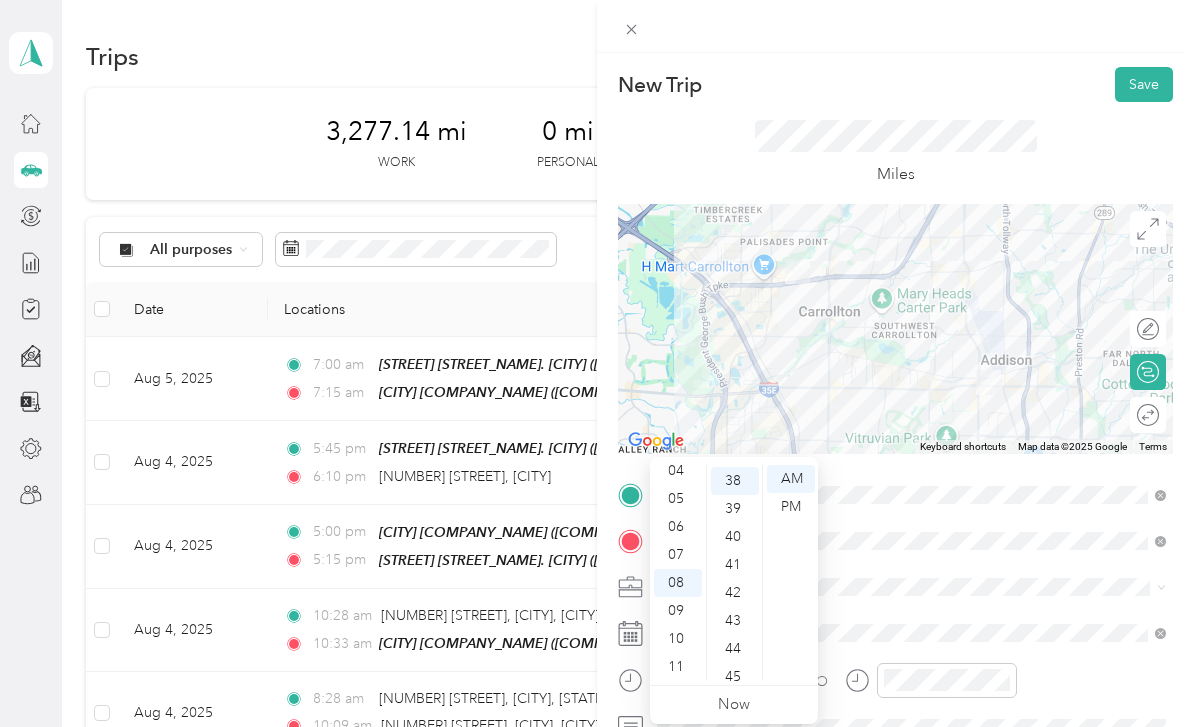 scroll, scrollTop: 0, scrollLeft: 0, axis: both 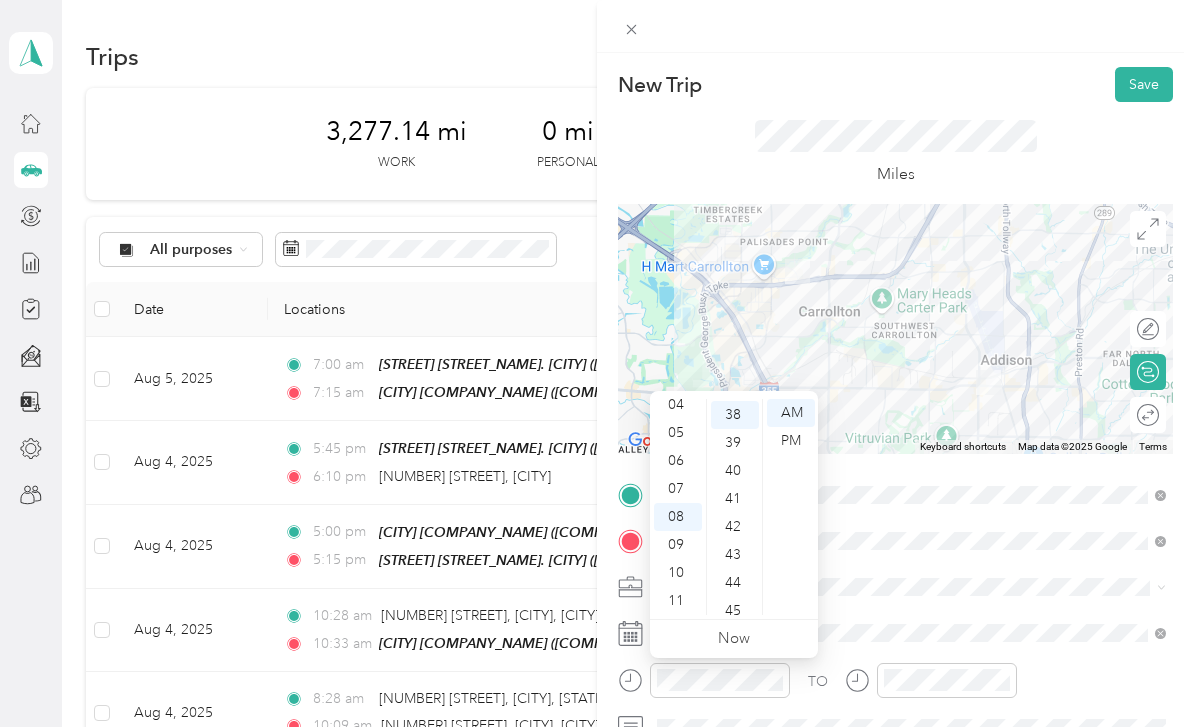 click on "40" at bounding box center [735, 471] 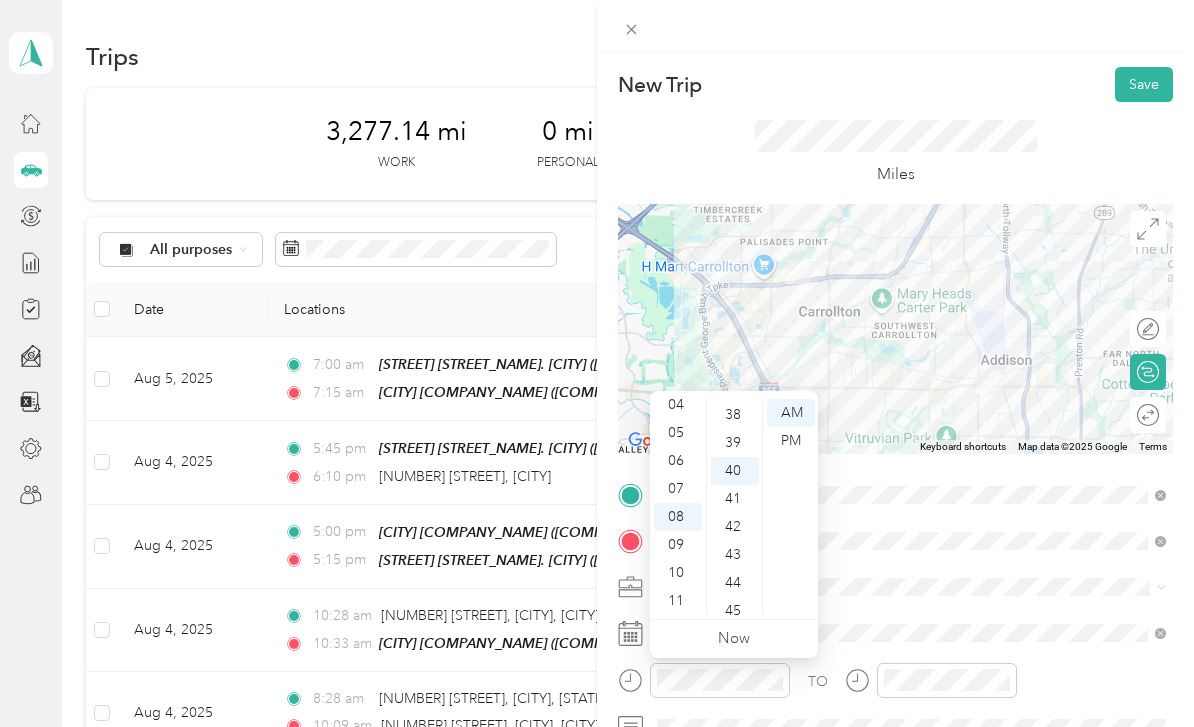 scroll, scrollTop: 1118, scrollLeft: 0, axis: vertical 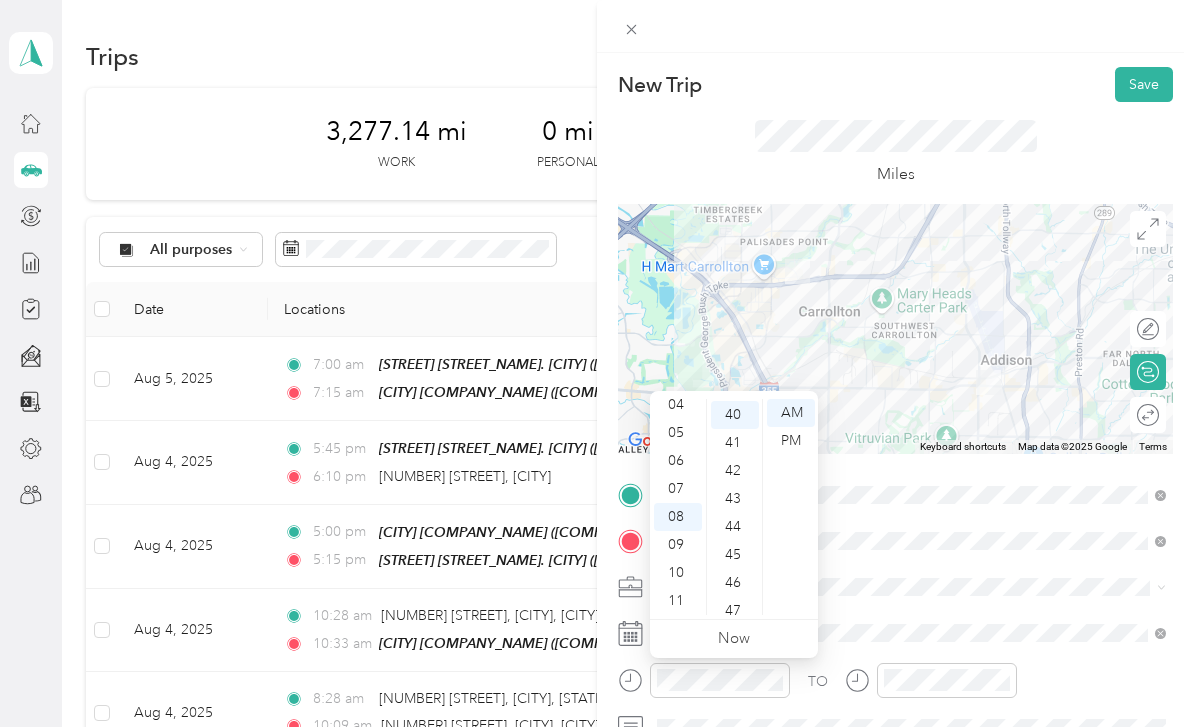 click on "PM" at bounding box center (791, 441) 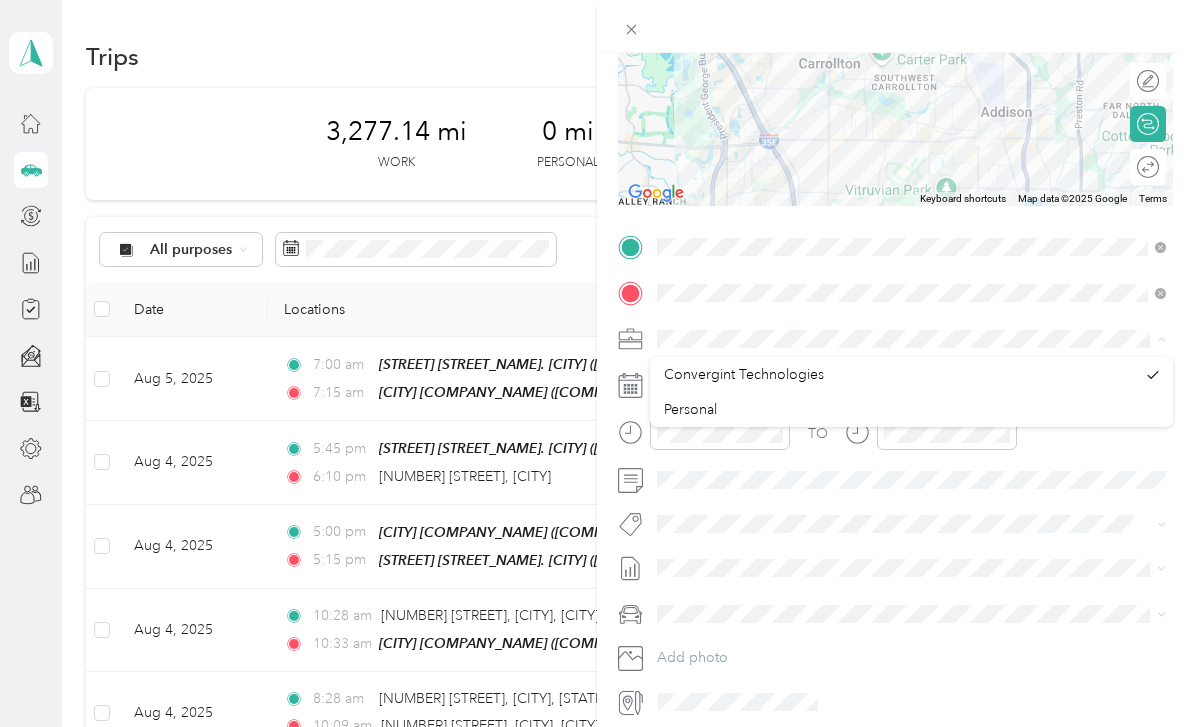 scroll, scrollTop: 246, scrollLeft: 0, axis: vertical 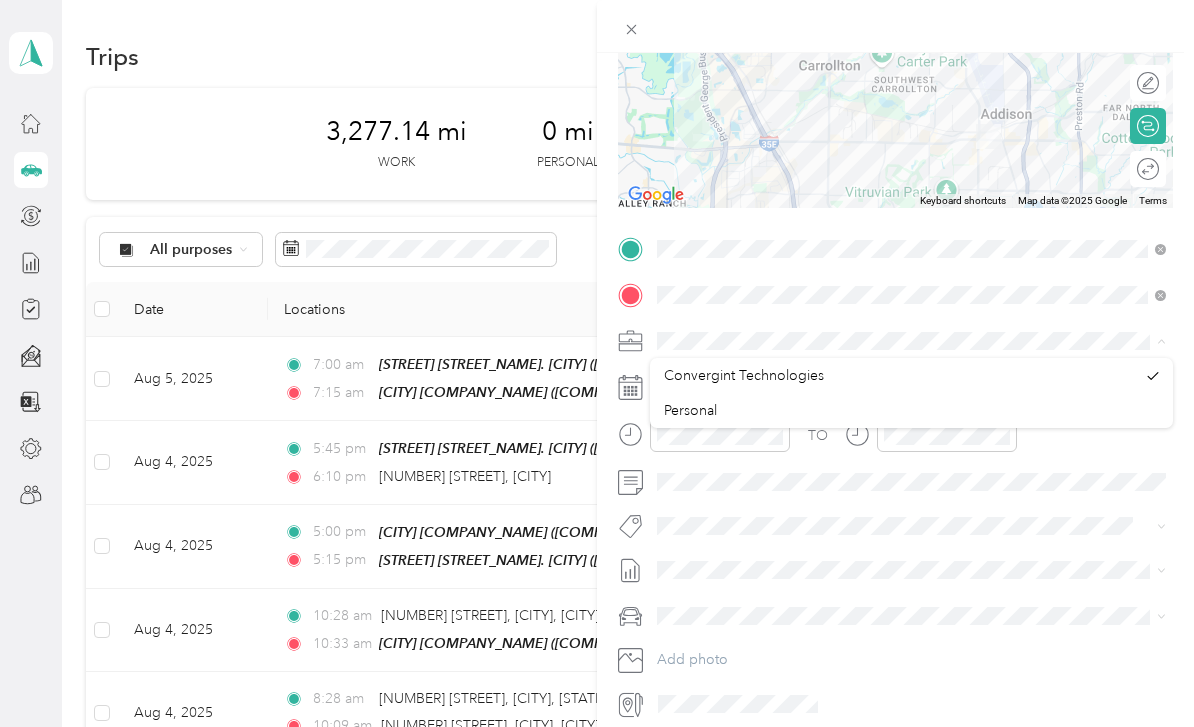 click on "TO Add photo" at bounding box center (895, 477) 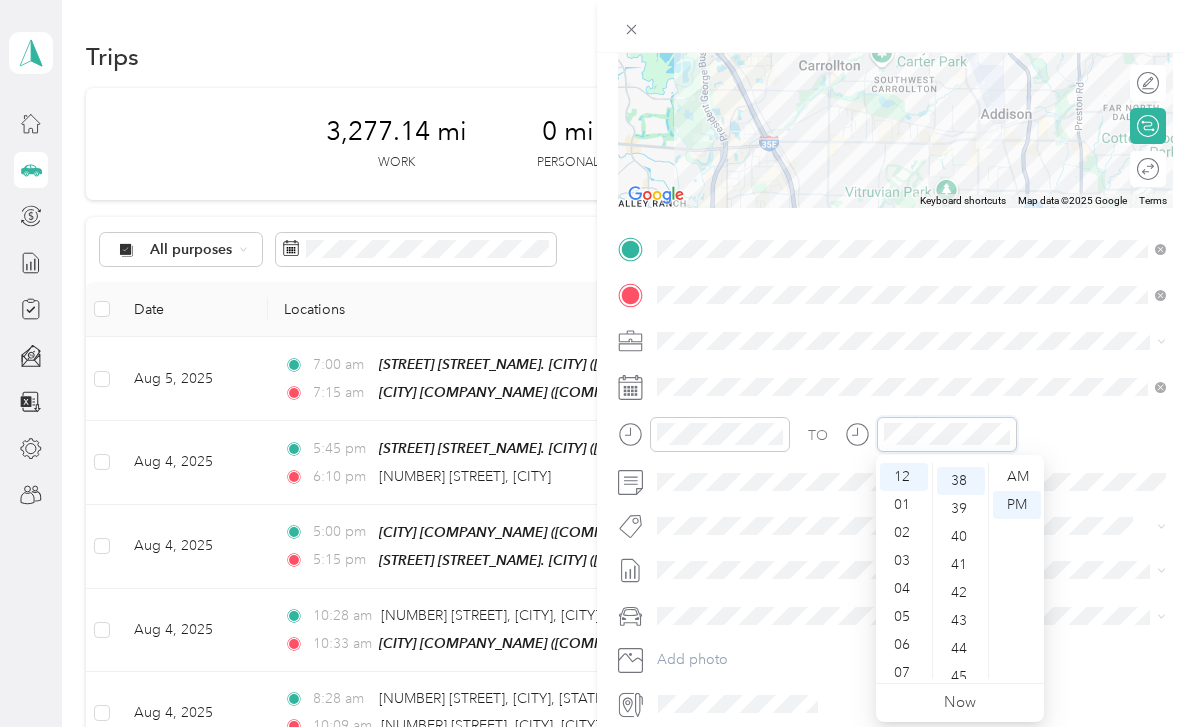 scroll, scrollTop: 1062, scrollLeft: 0, axis: vertical 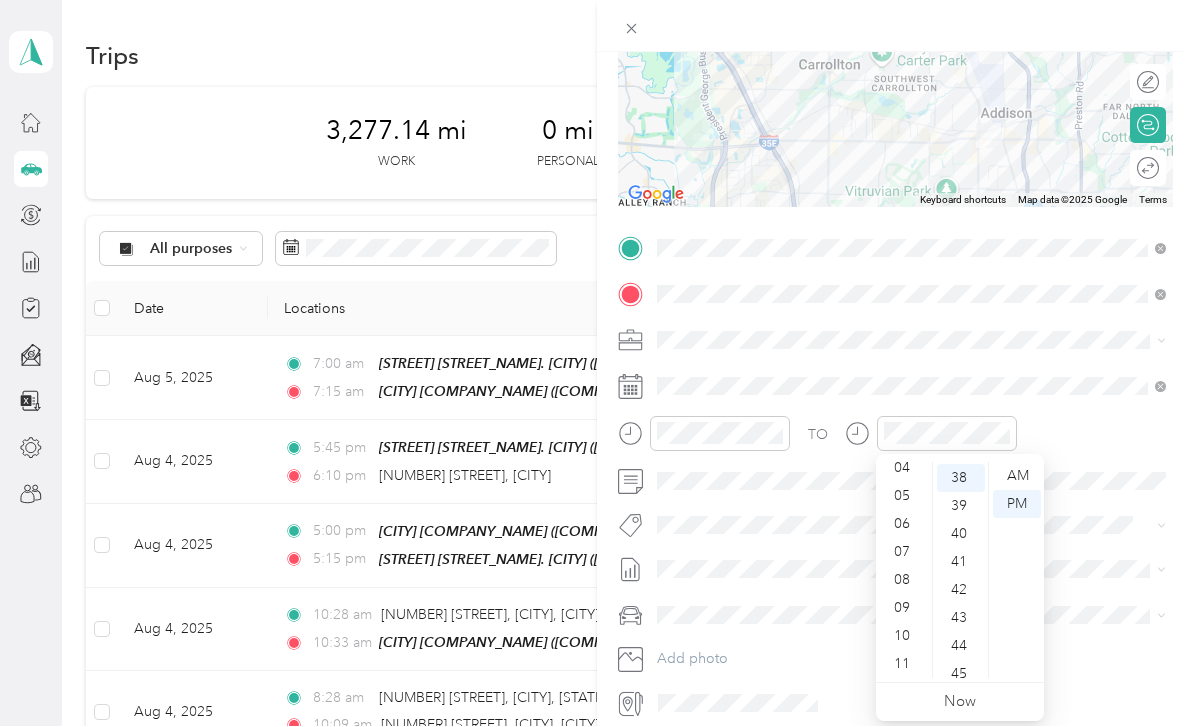 click on "09" at bounding box center (904, 609) 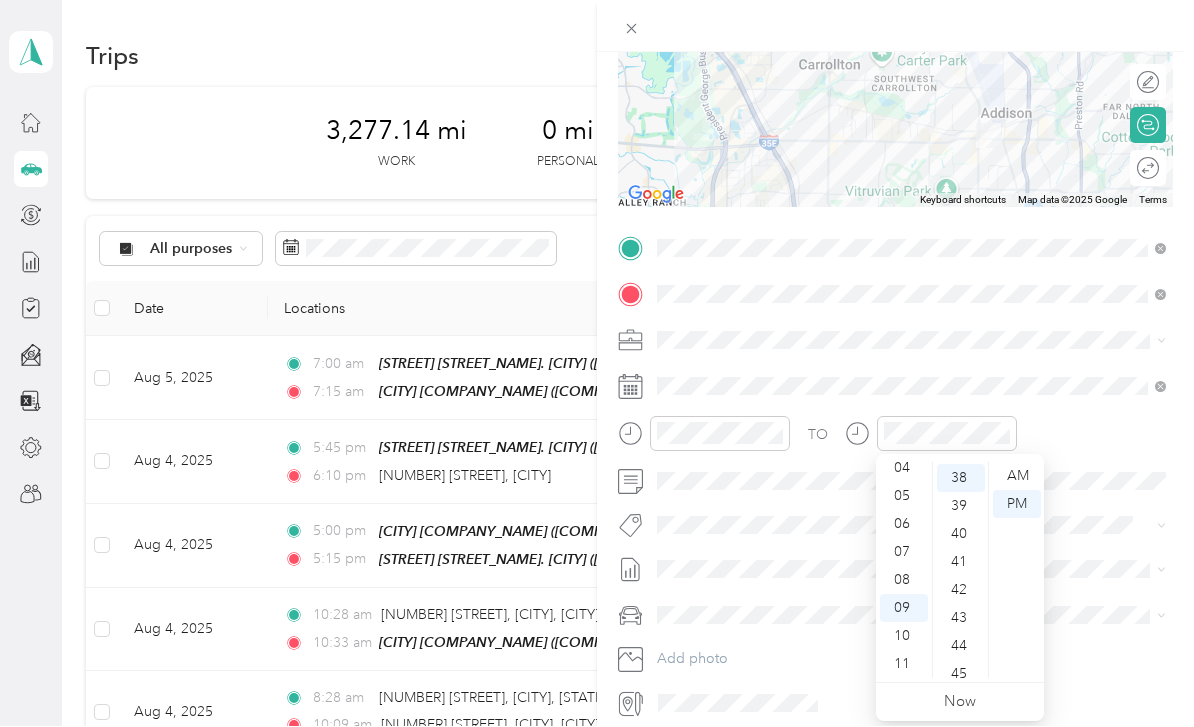 scroll, scrollTop: 120, scrollLeft: 0, axis: vertical 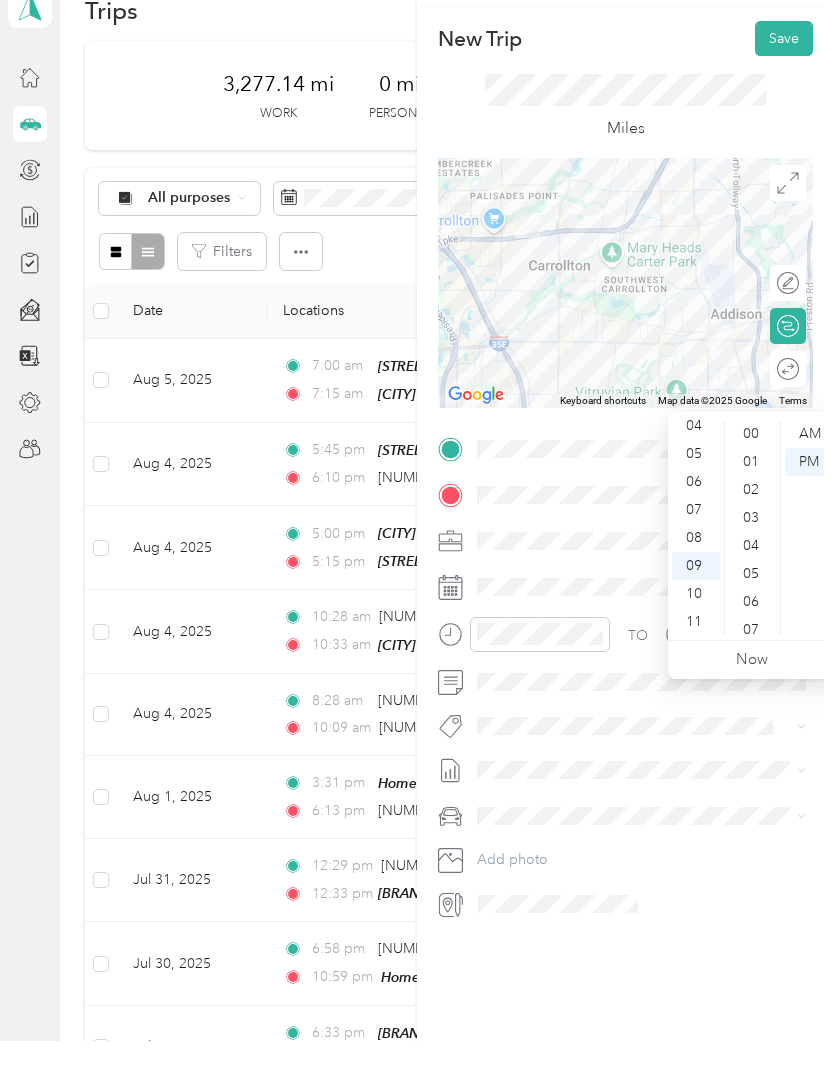 click on "00" at bounding box center (753, 480) 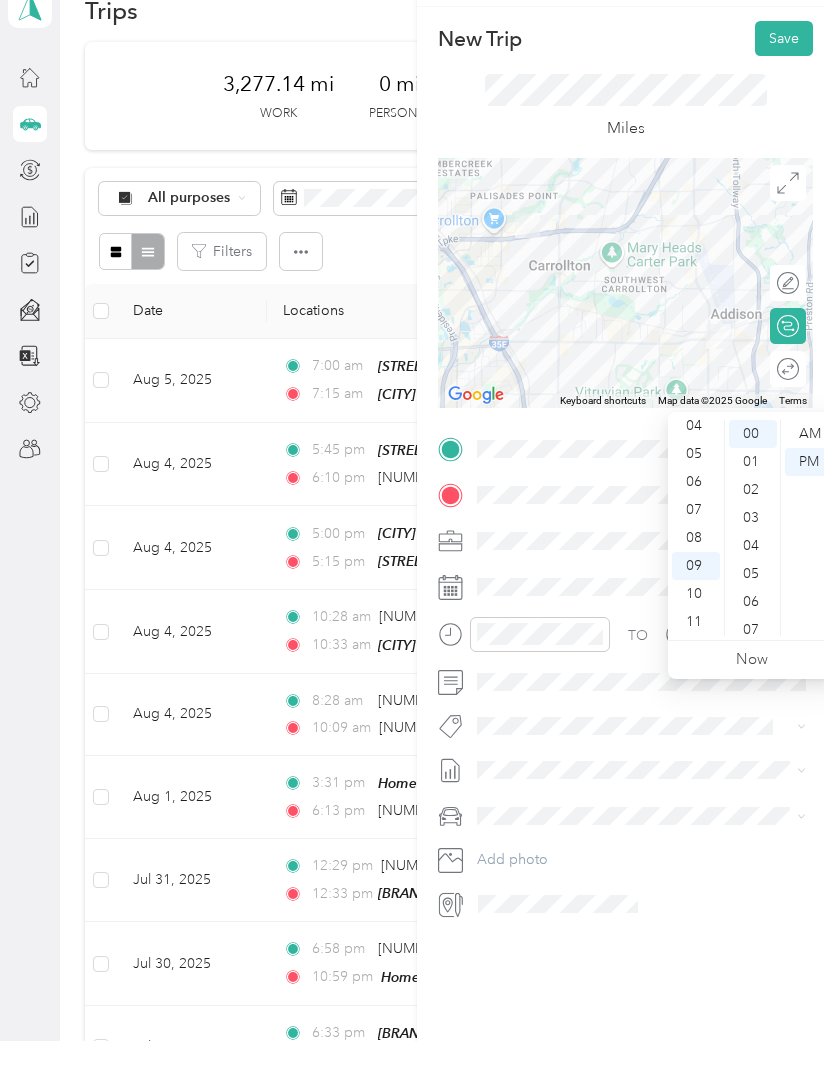 click on "PM" at bounding box center [809, 508] 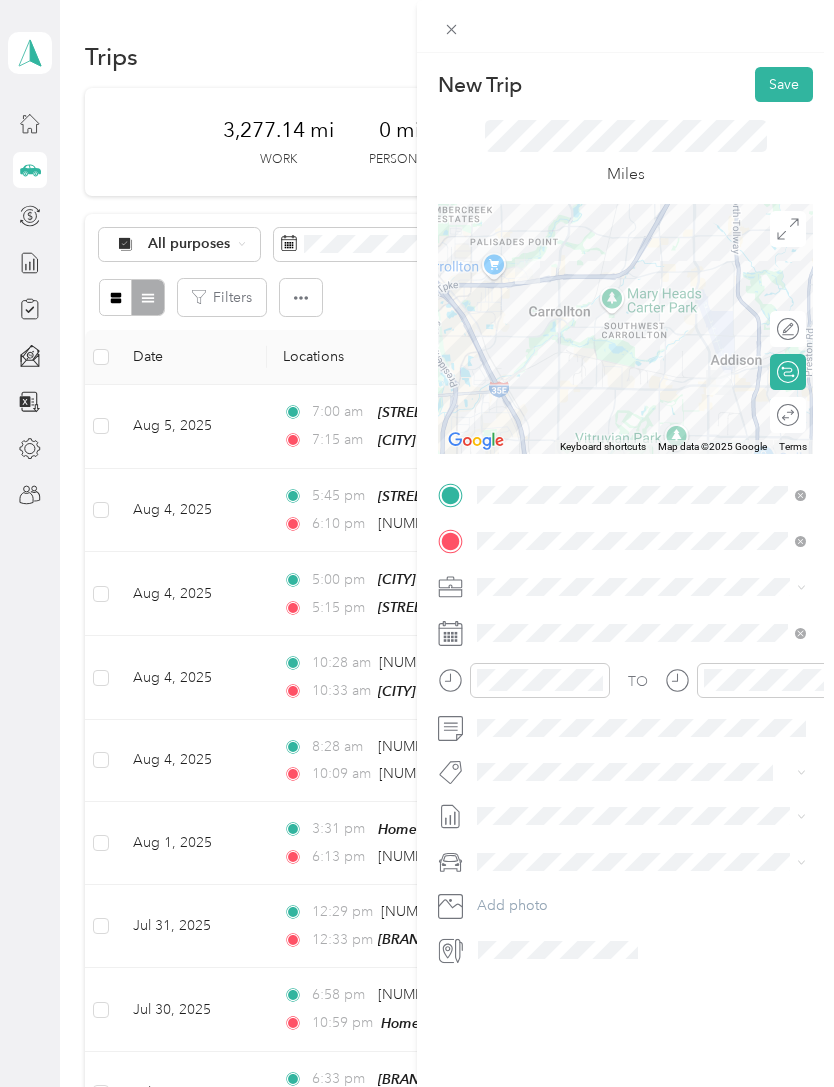 click on "Save" at bounding box center (784, 84) 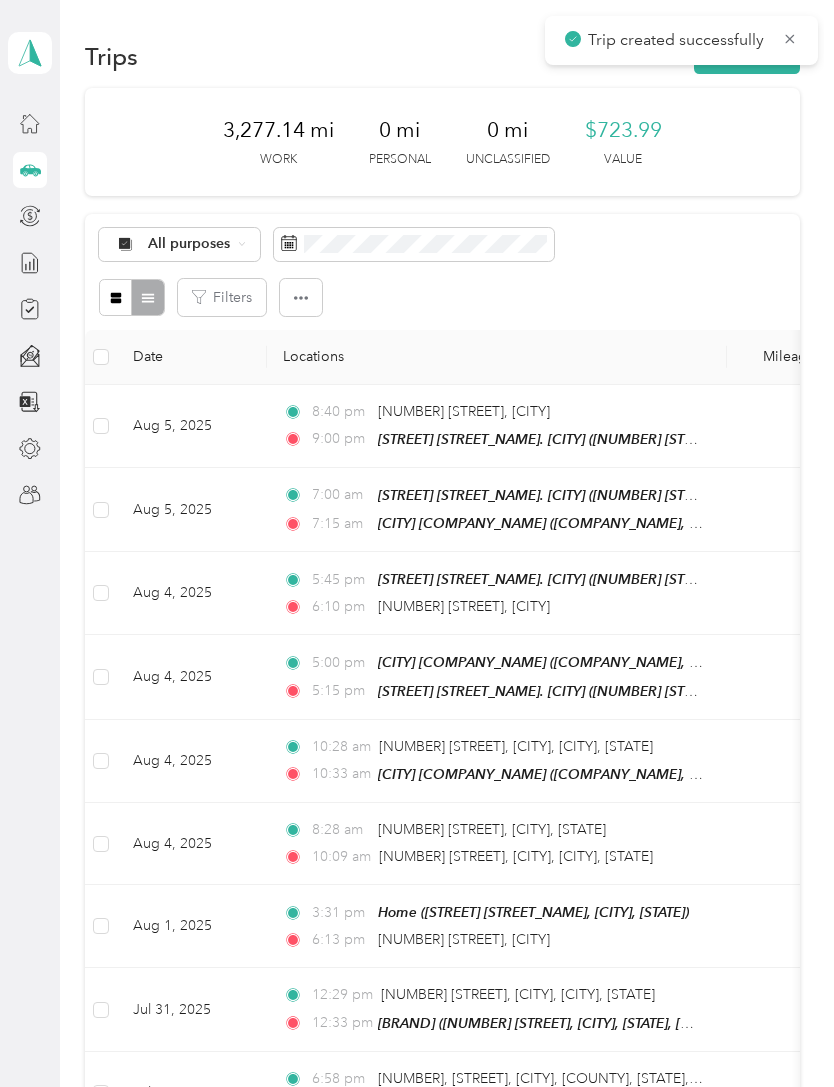 click on "Aug 5, 2025" at bounding box center [192, 426] 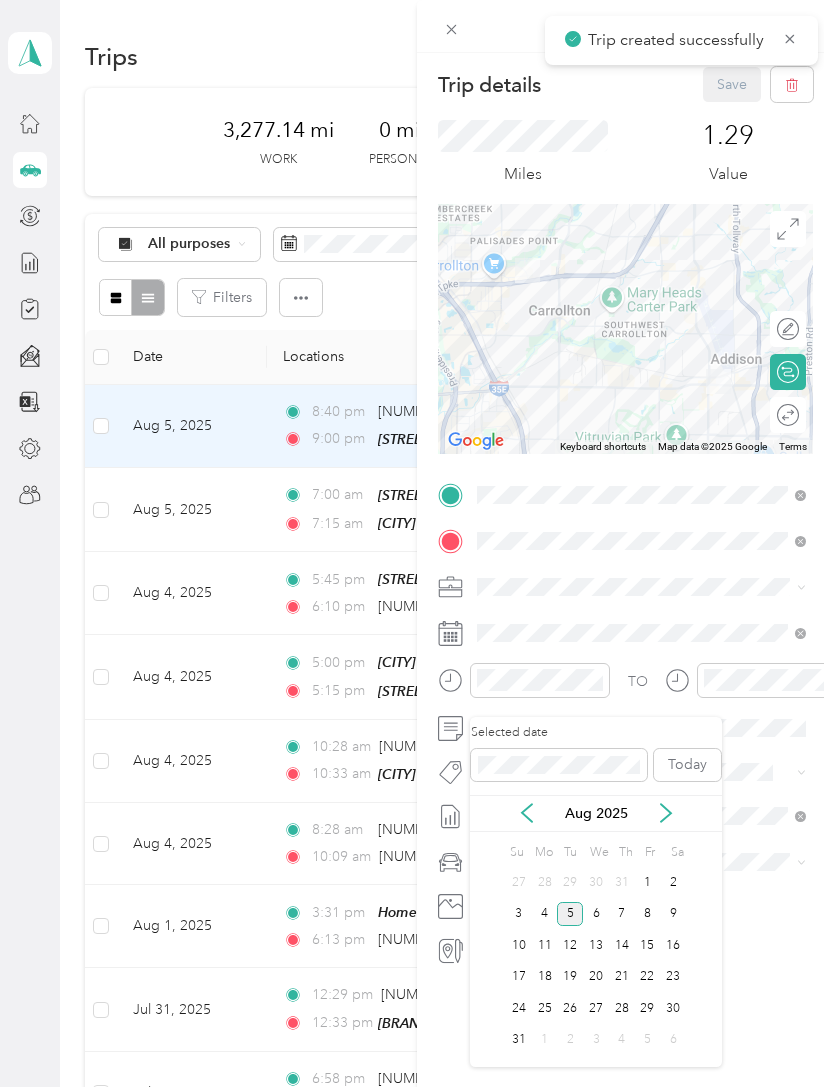 click on "4" at bounding box center [545, 914] 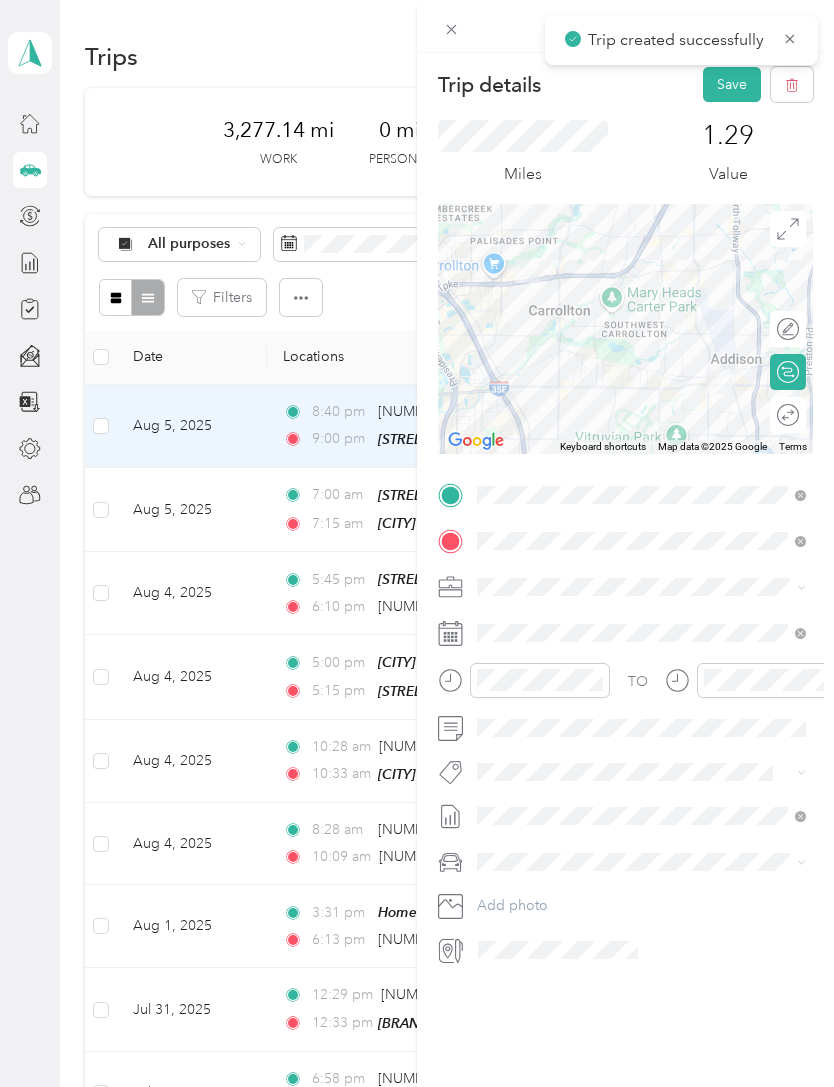 click on "Save" at bounding box center (732, 84) 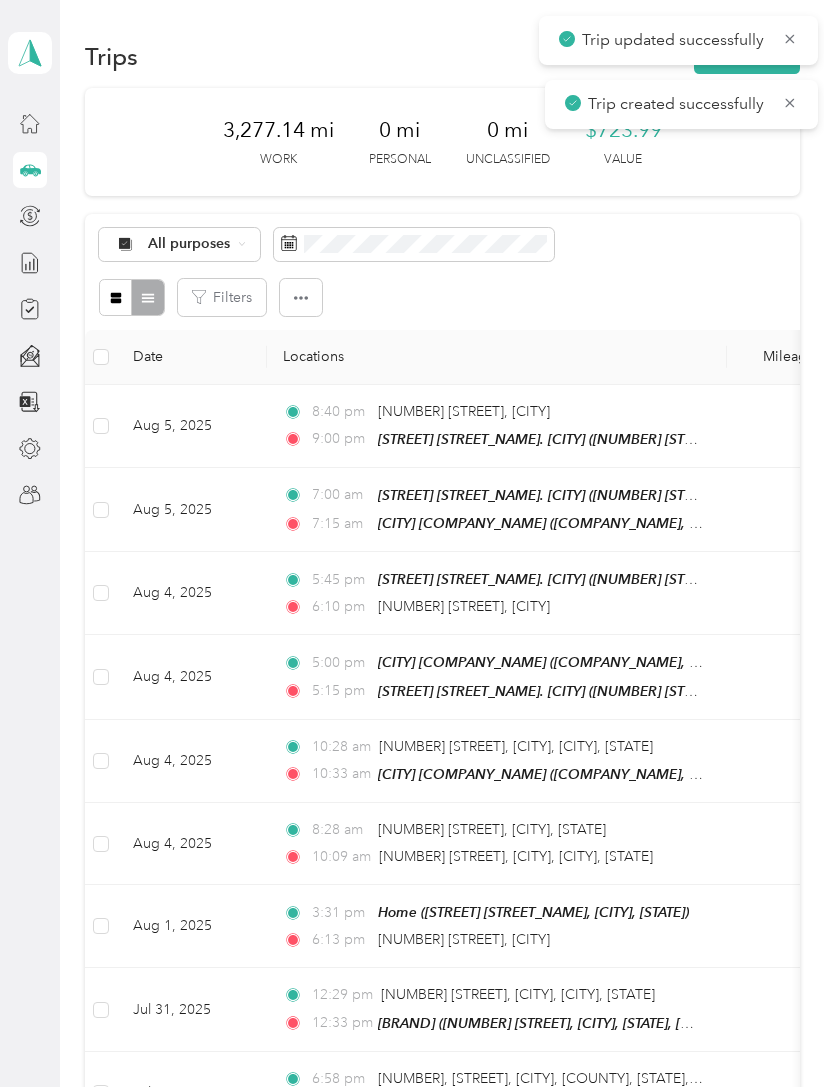 click 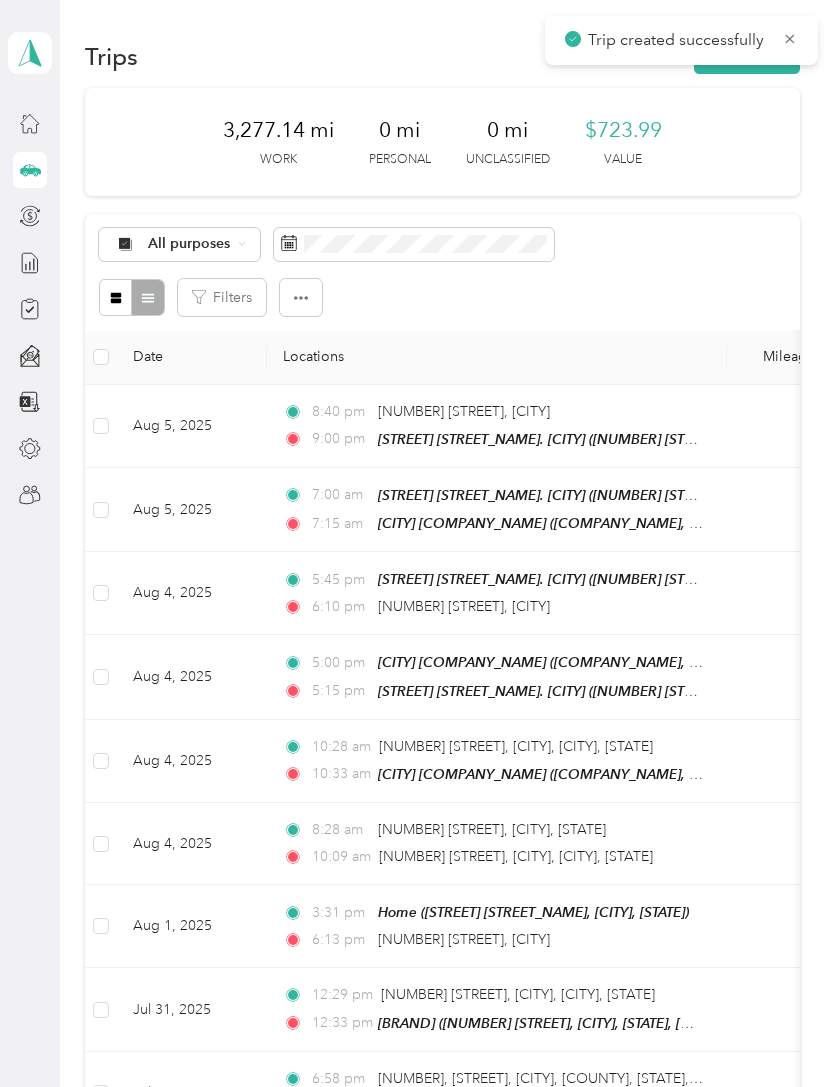 click 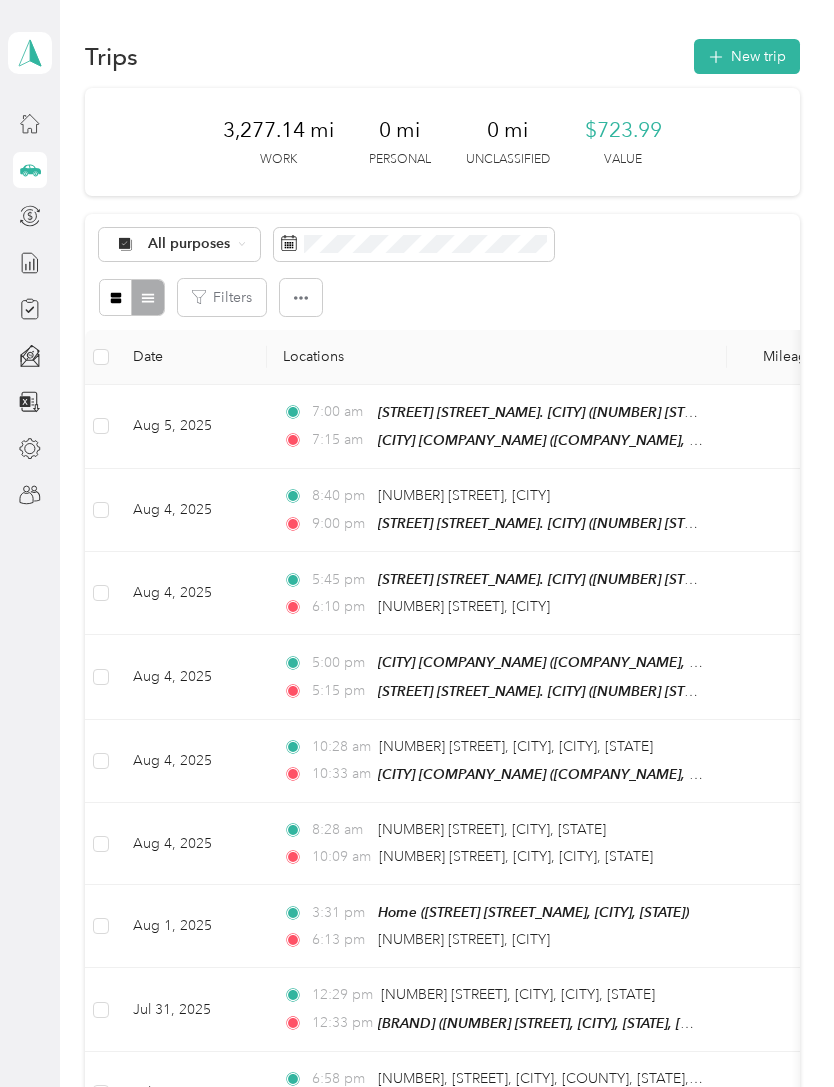 scroll, scrollTop: 0, scrollLeft: 0, axis: both 